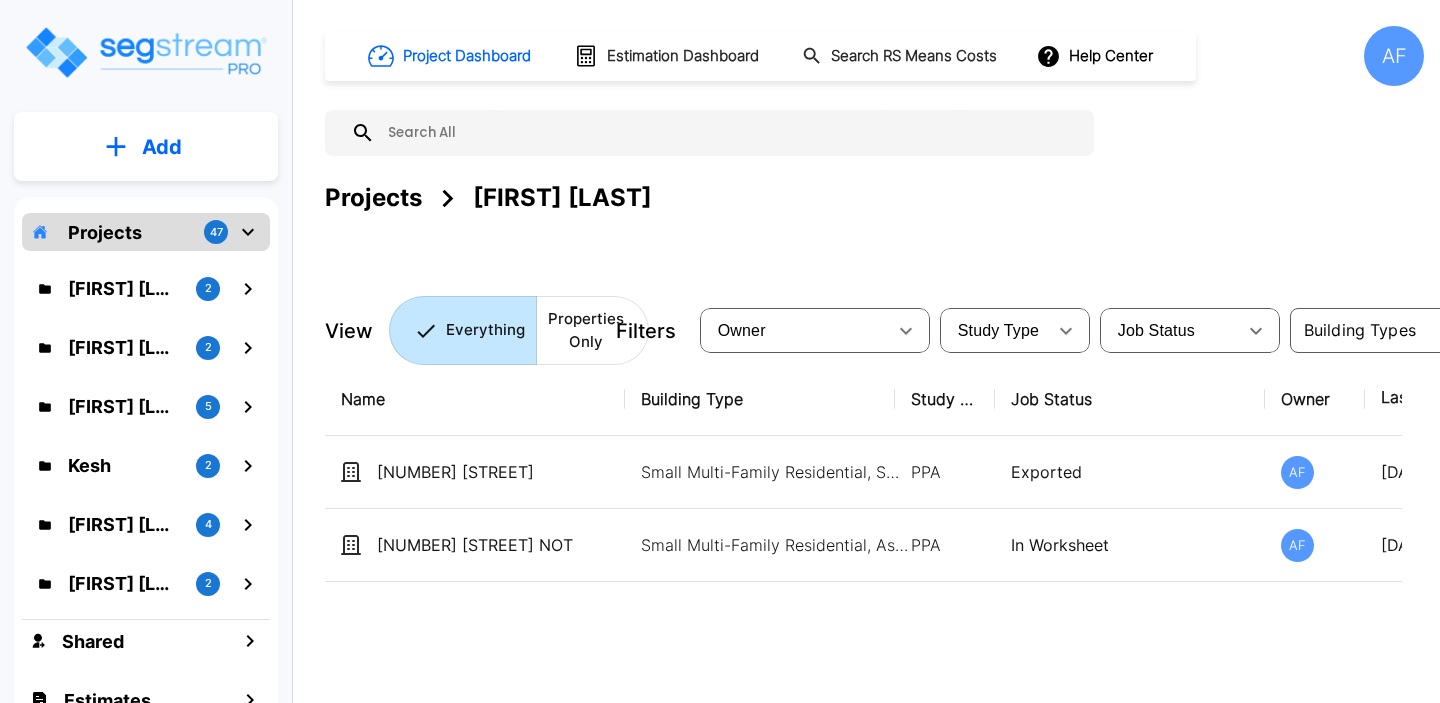 scroll, scrollTop: 0, scrollLeft: 0, axis: both 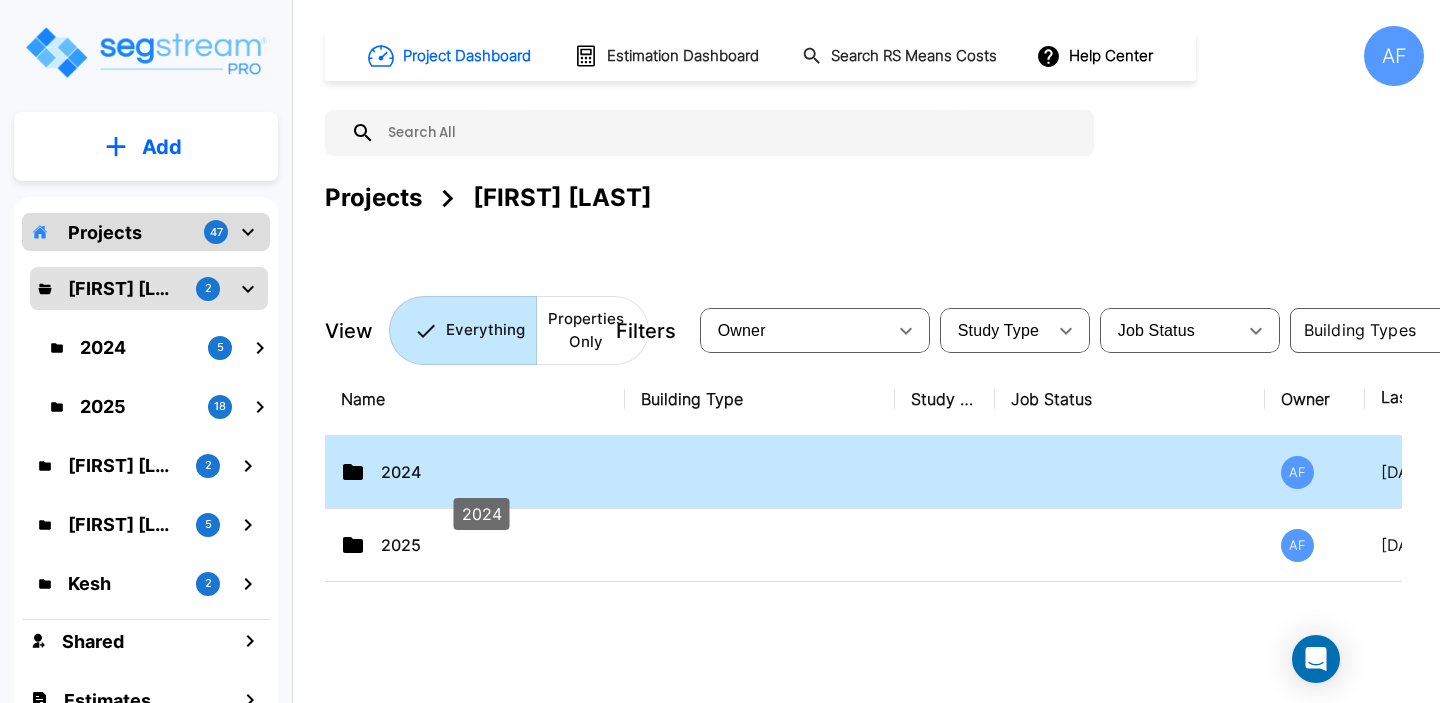 click on "2024" at bounding box center [481, 472] 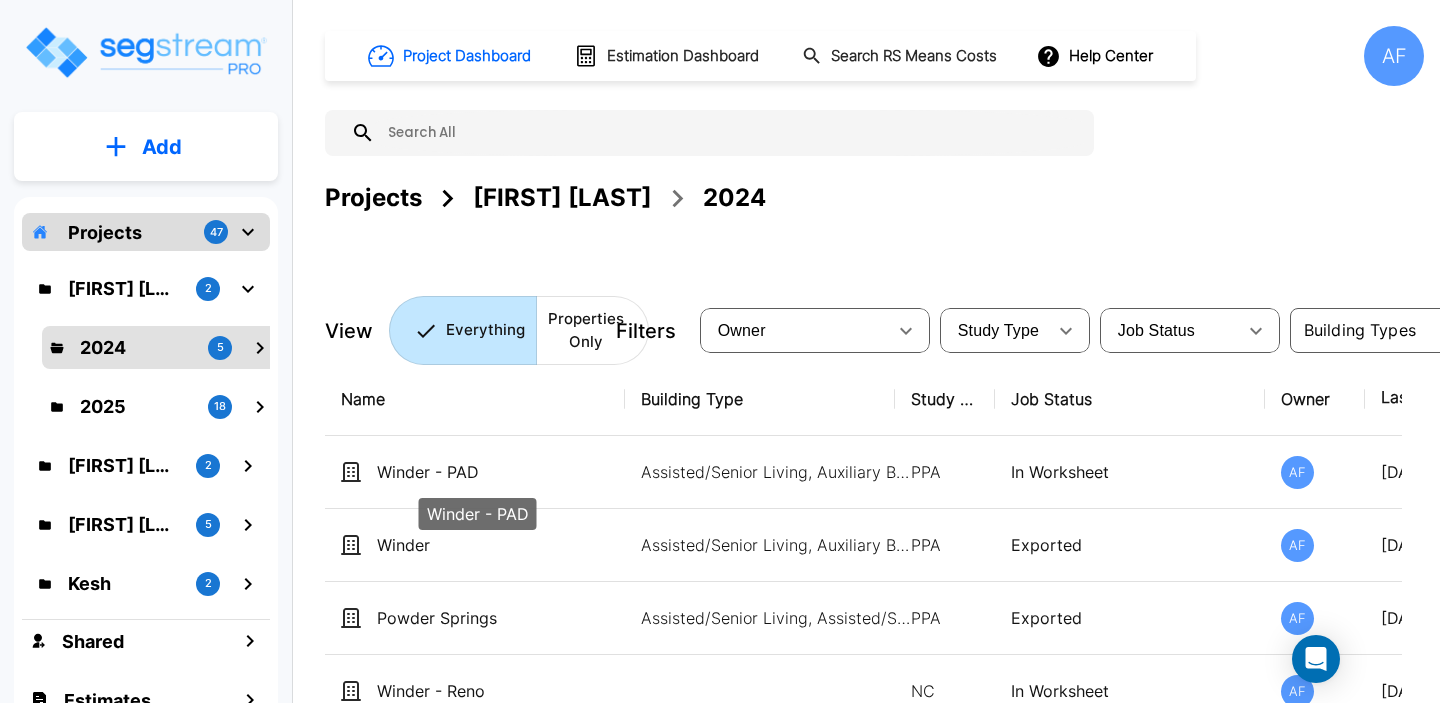 scroll, scrollTop: 2, scrollLeft: 0, axis: vertical 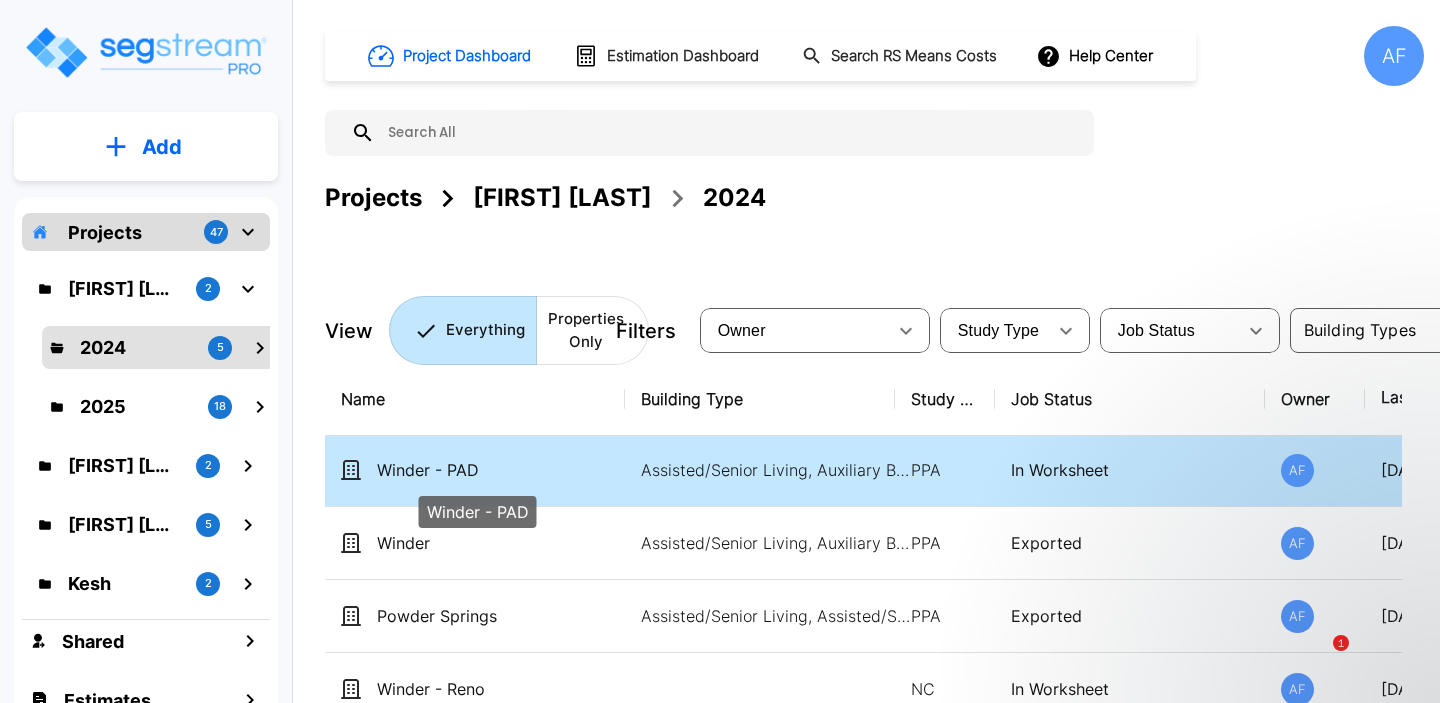 click on "Winder - PAD" at bounding box center [477, 470] 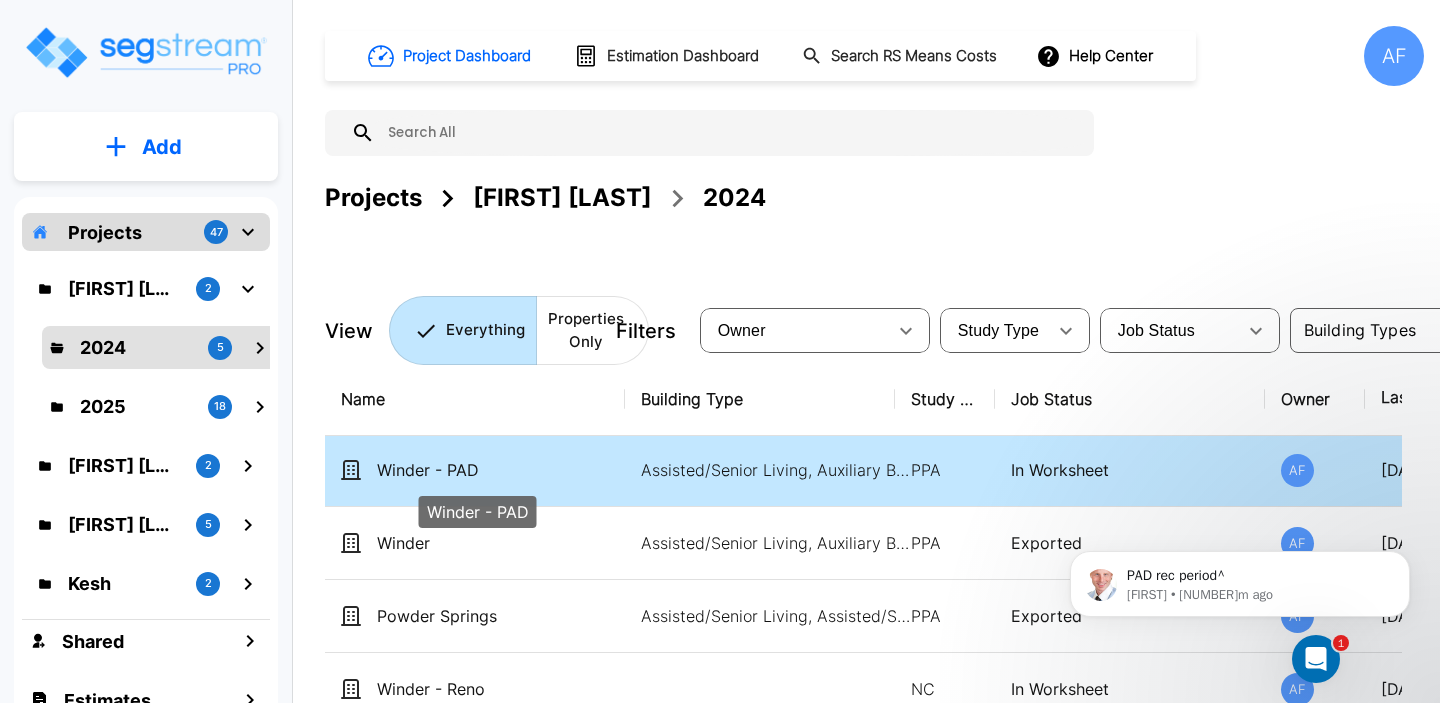 scroll, scrollTop: 0, scrollLeft: 0, axis: both 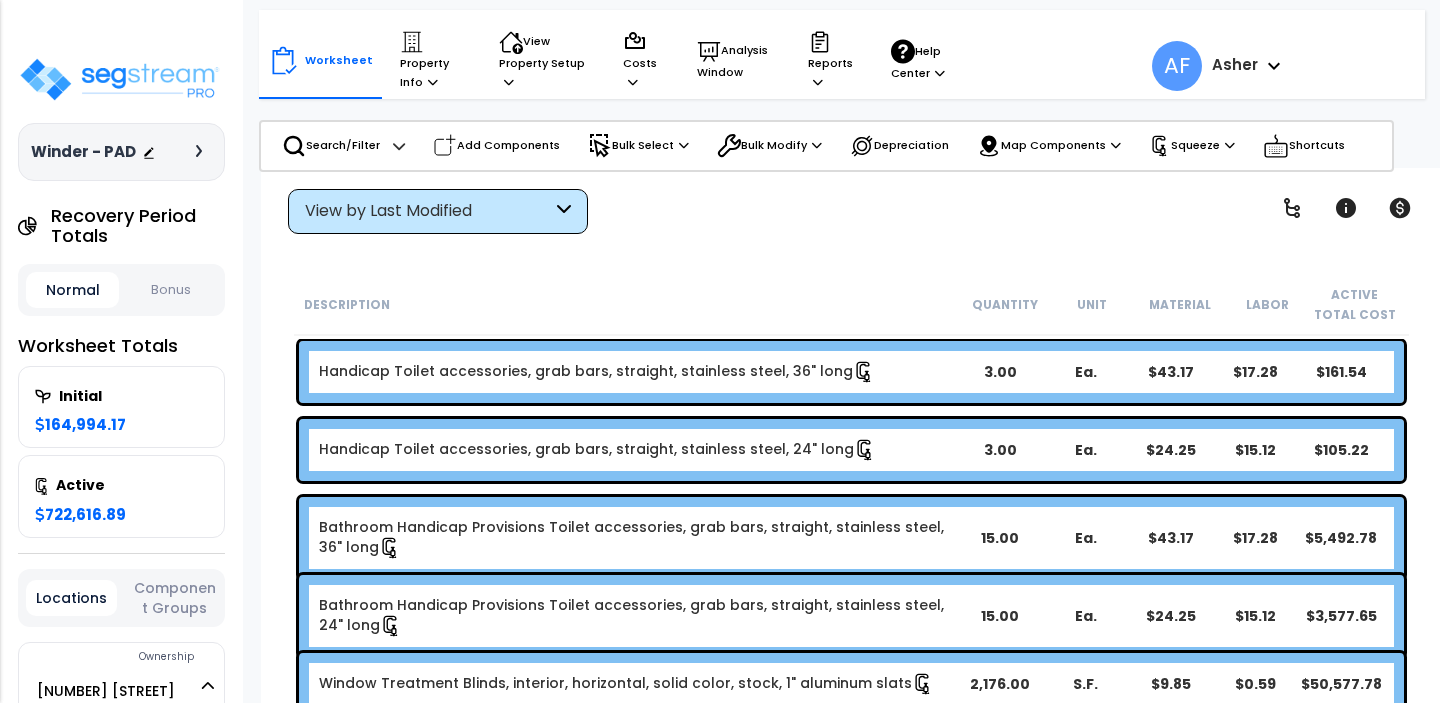 click on "Bulk Select" at bounding box center [638, 146] 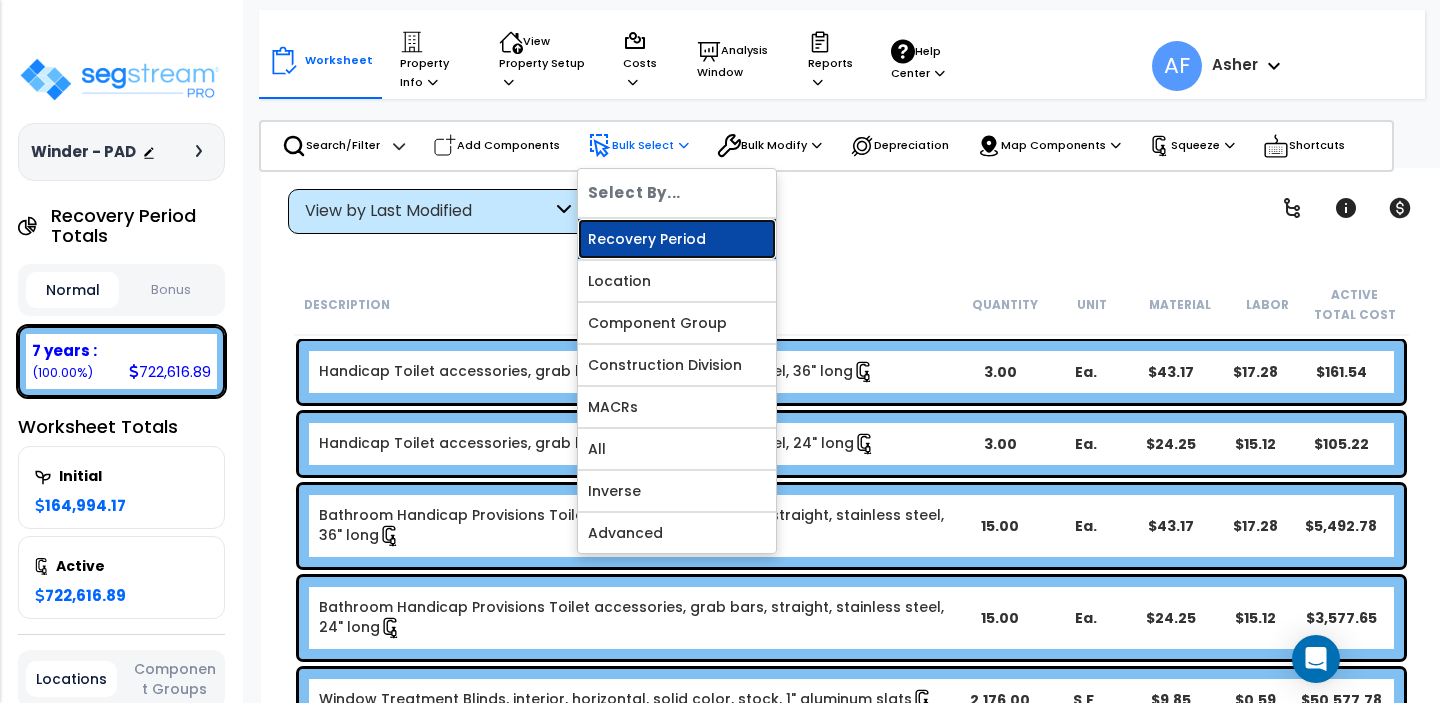 click on "Recovery Period" at bounding box center (677, 239) 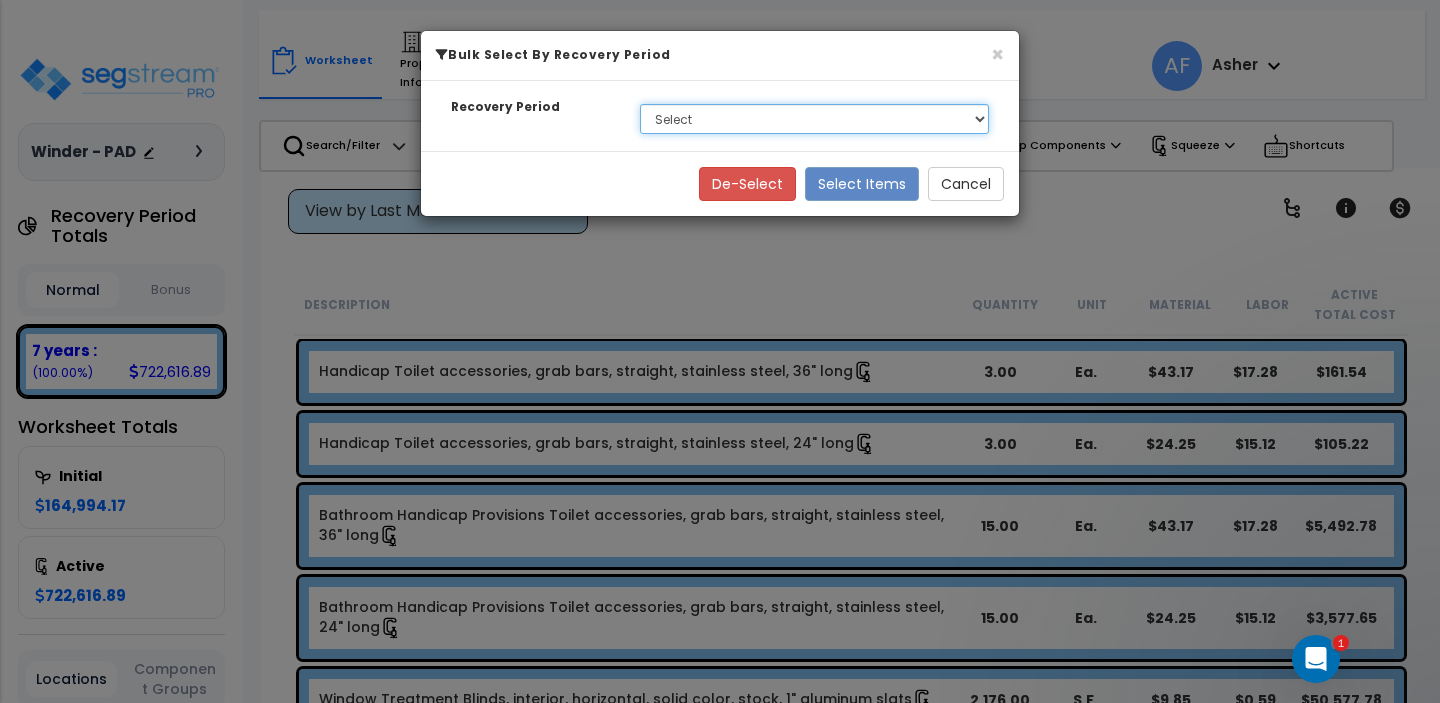 click on "Select 7 years" at bounding box center [814, 119] 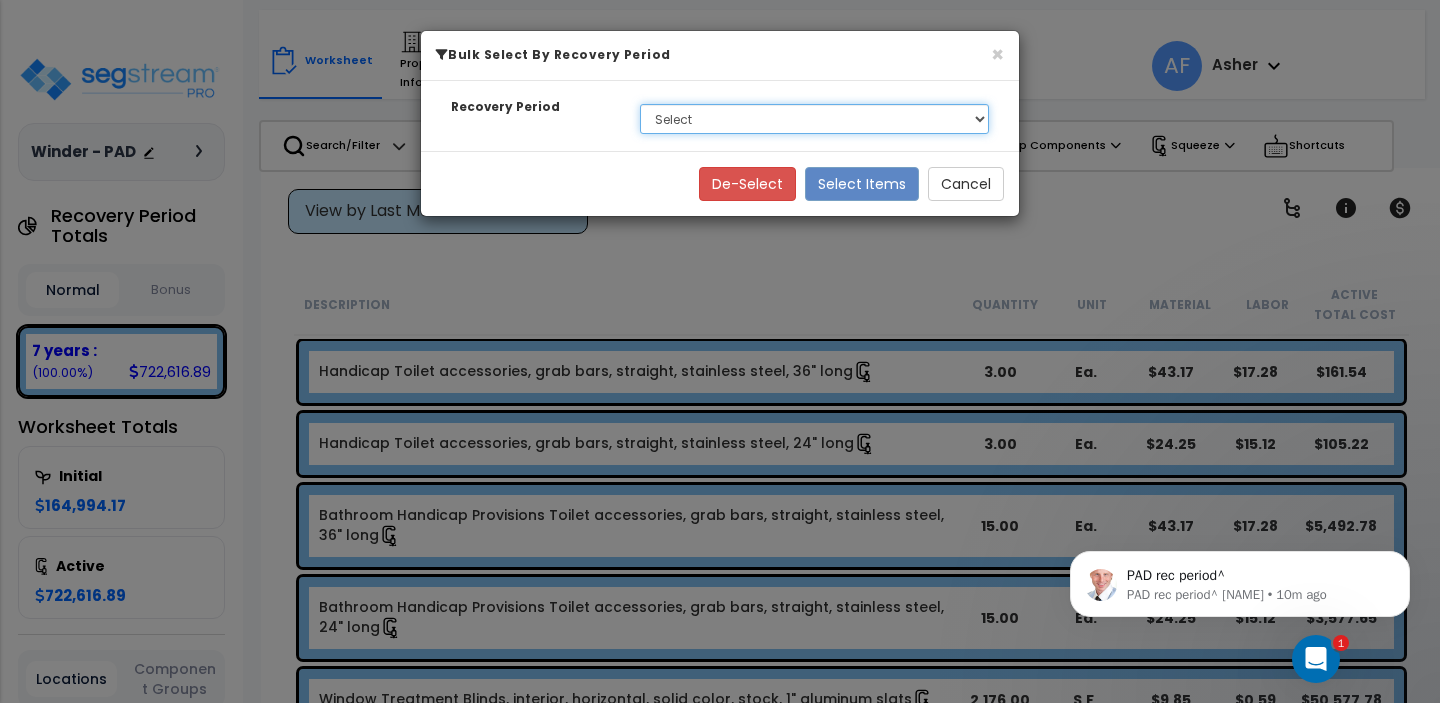 scroll, scrollTop: 0, scrollLeft: 0, axis: both 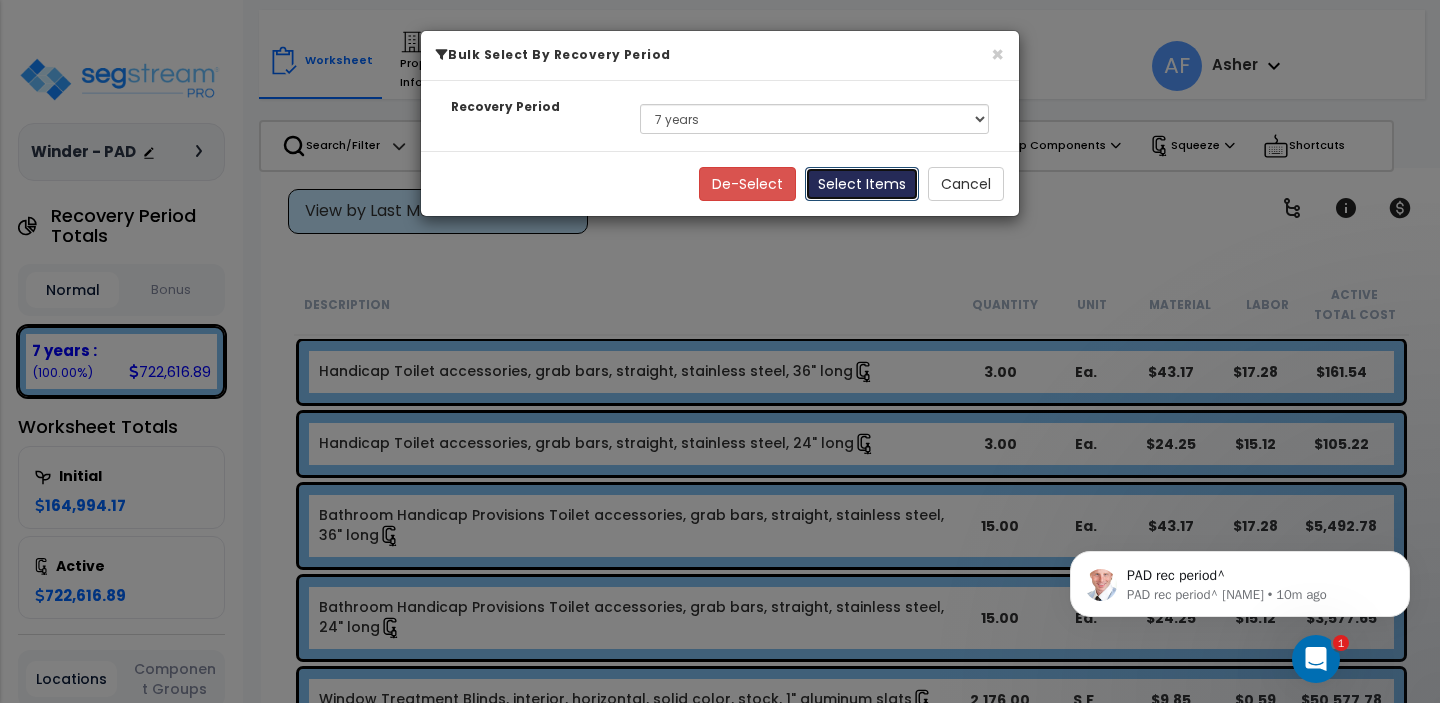 click on "Select Items" at bounding box center [862, 184] 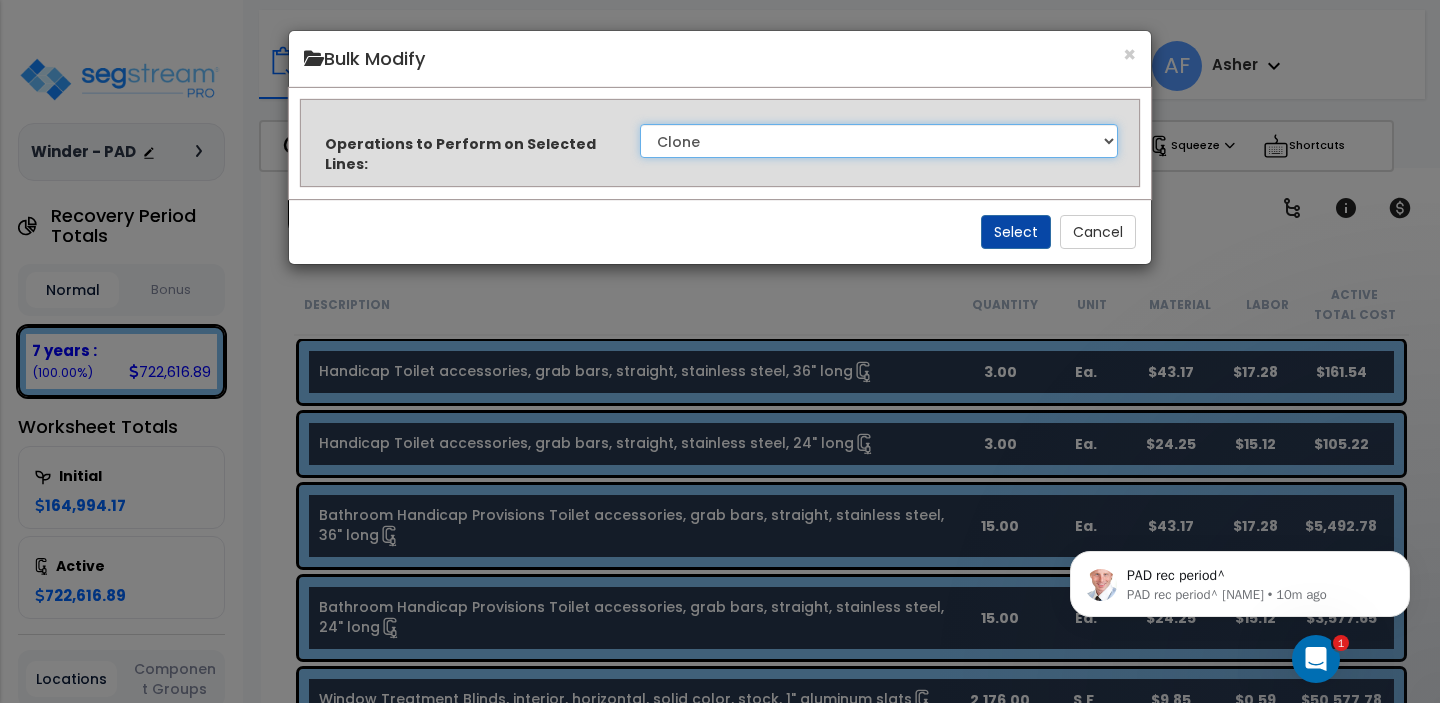 click on "Clone
Delete
Delete Zero Quantities
Modify Component Group
Modify Cost Sources
Modify Cost Units
Modify Equipment Cost Factors
Modify Total Cost Factors
Modify Quantity Factor
Modify Labor Cost Factors
Modify Locations
Modify Material Cost Factors
Modify Purpose Description Prefixes
Modify Recovery Period Modify Quantities" at bounding box center (879, 141) 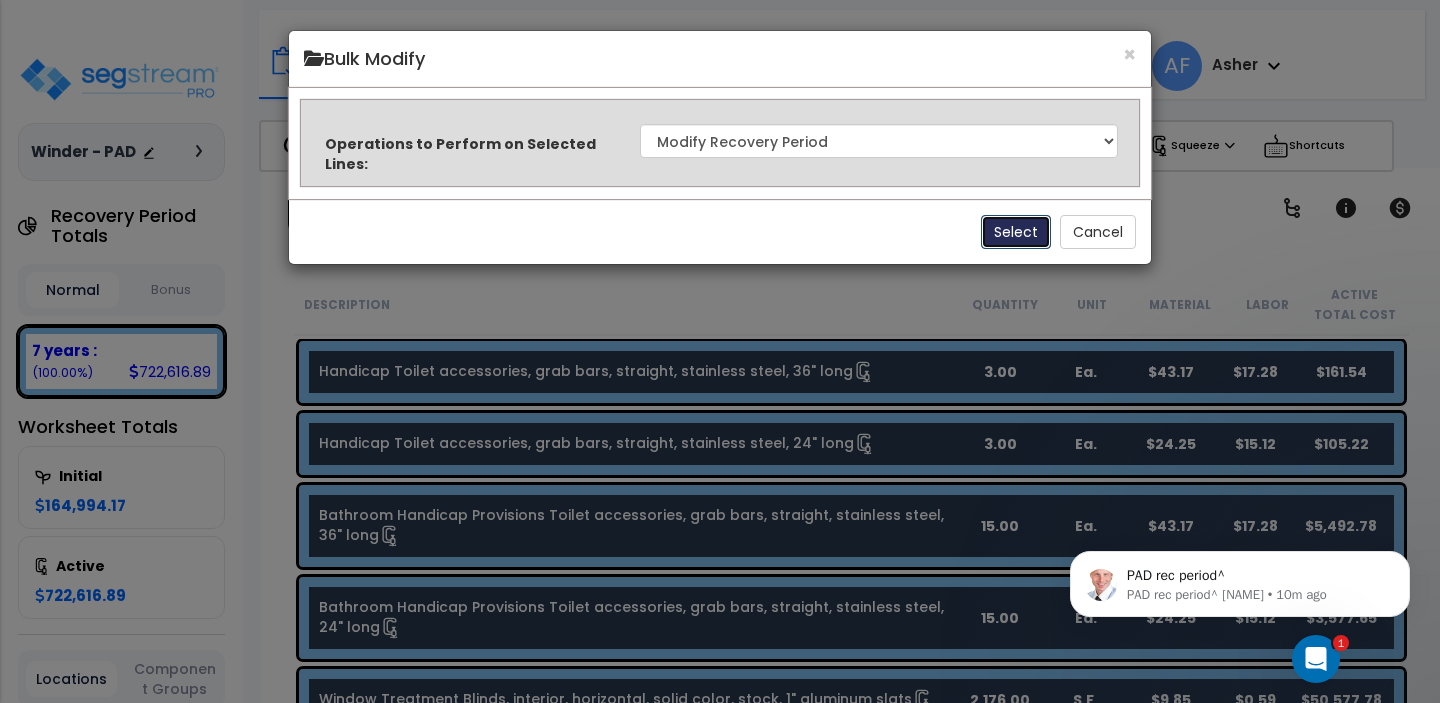 click on "Select" at bounding box center [1016, 232] 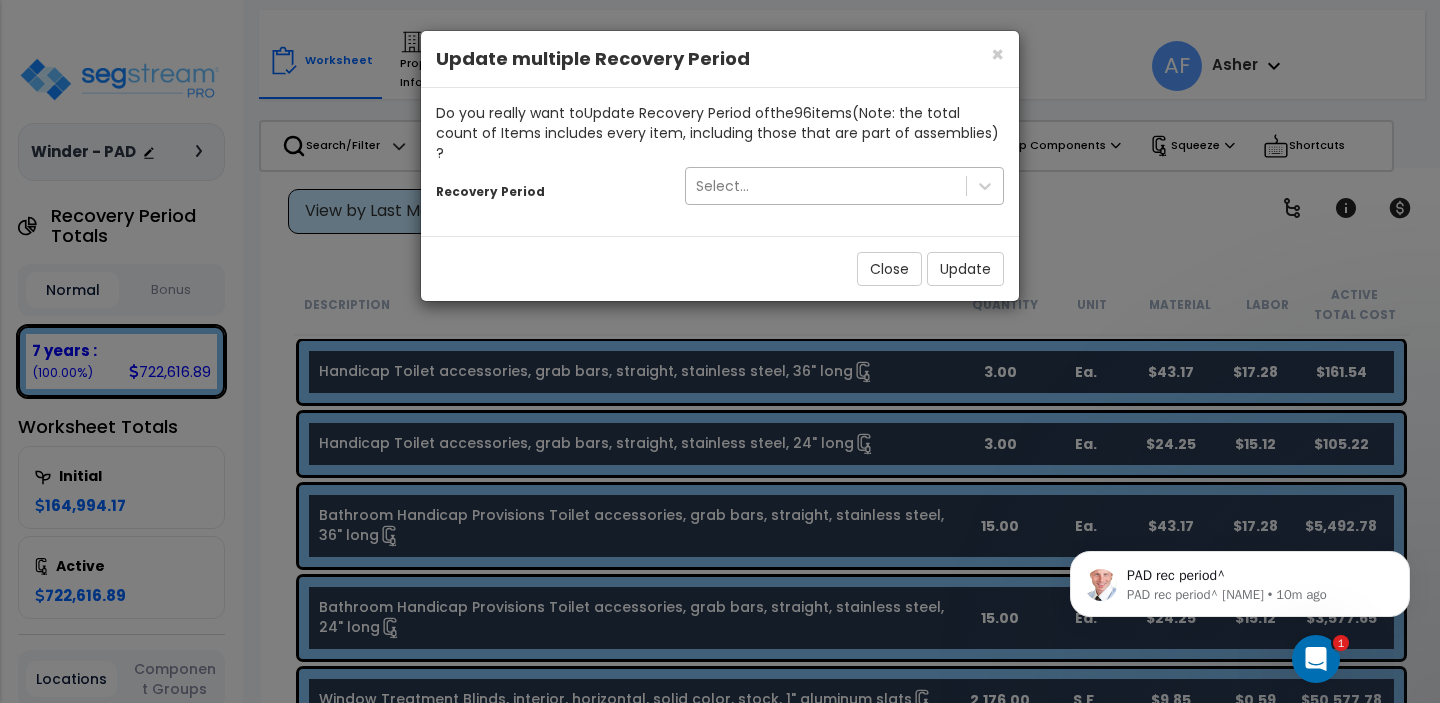 click on "Select..." at bounding box center [826, 186] 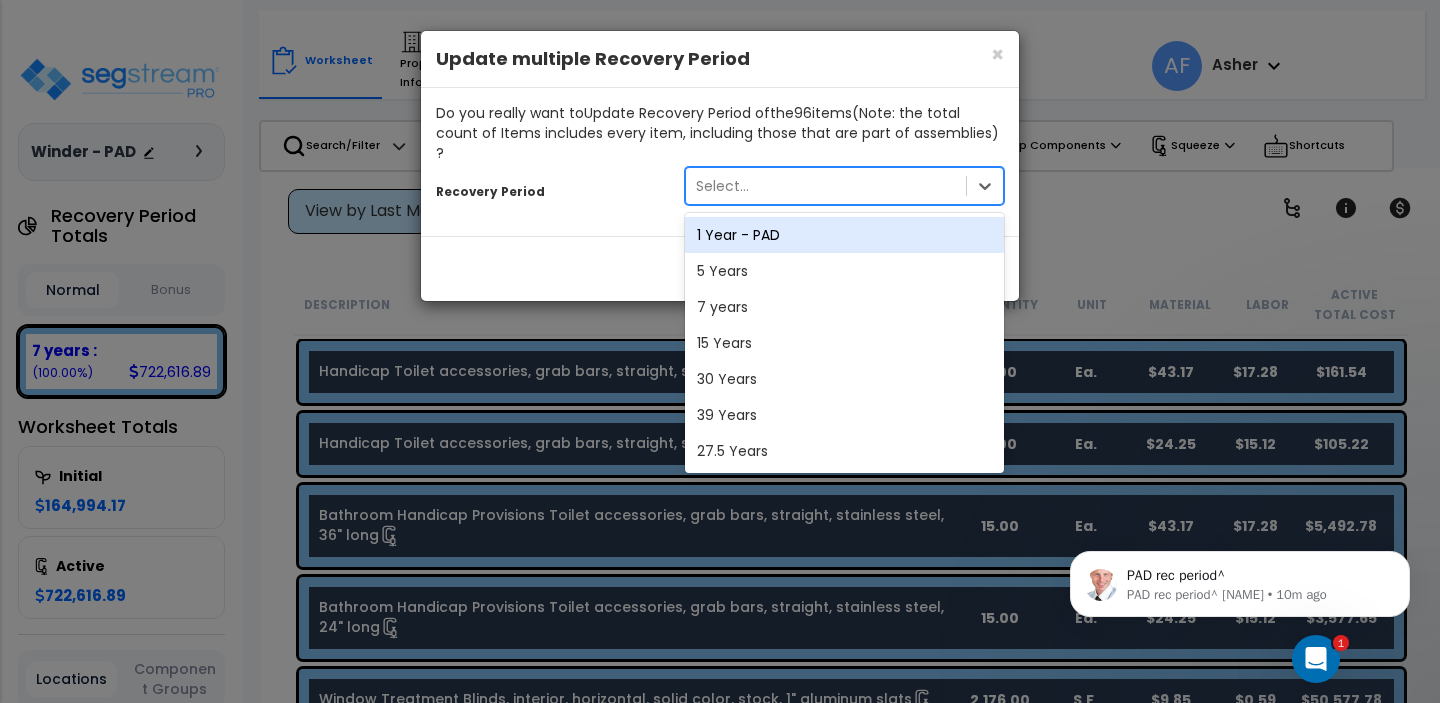 click on "1 Year - PAD" at bounding box center (844, 235) 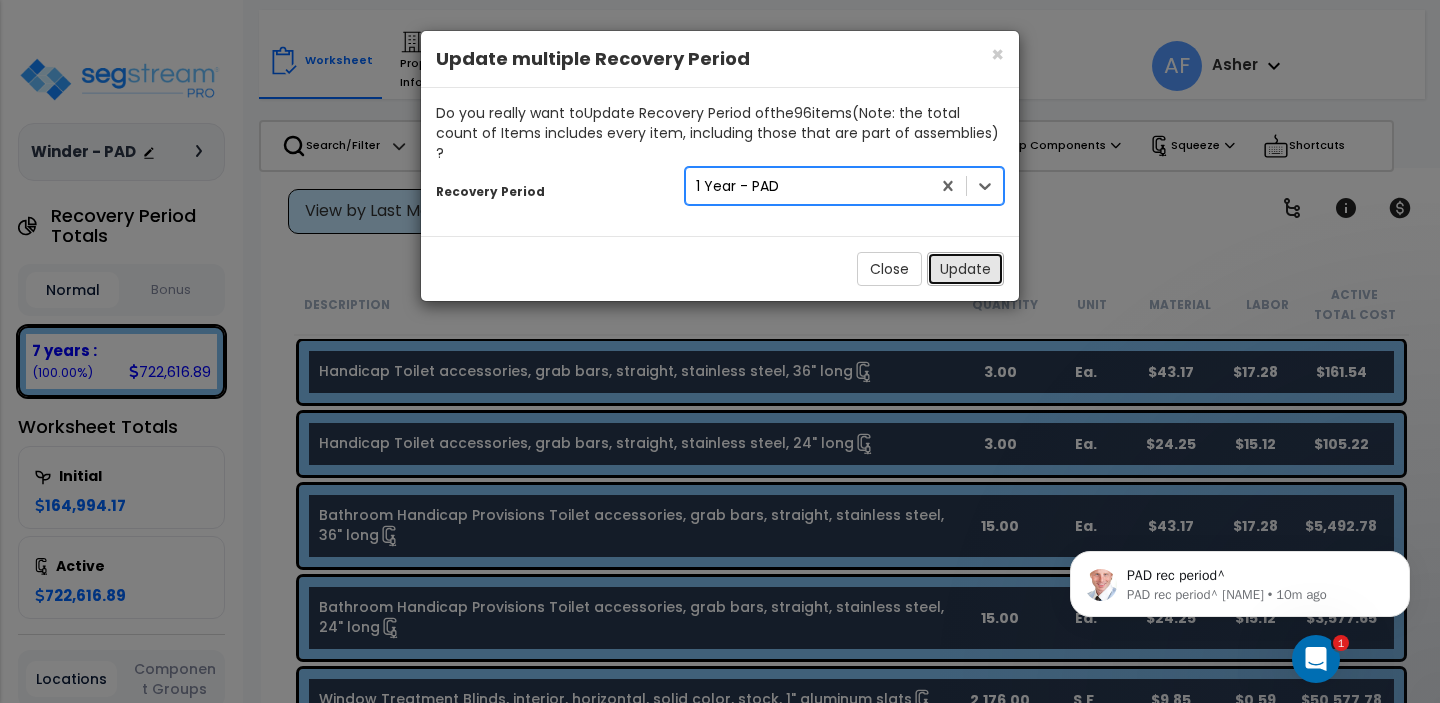 click on "Update" at bounding box center (965, 269) 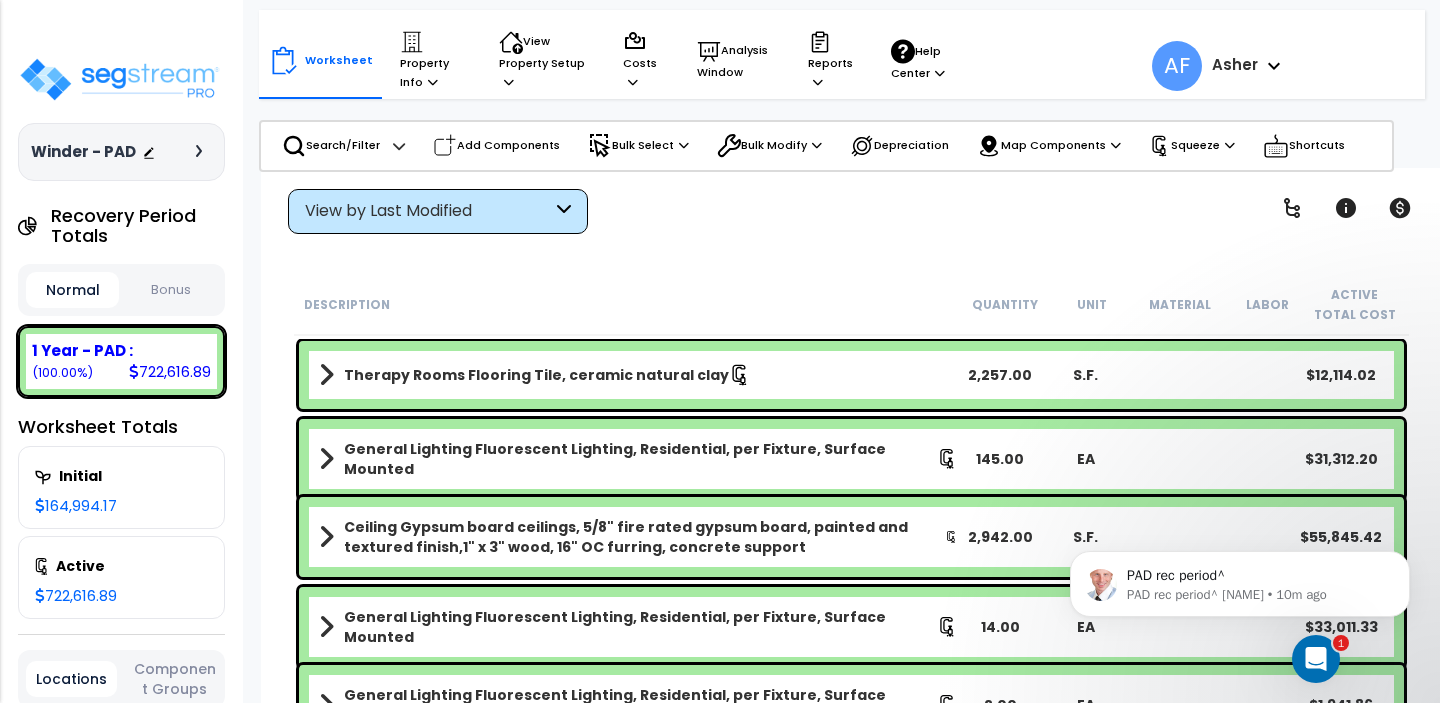 click 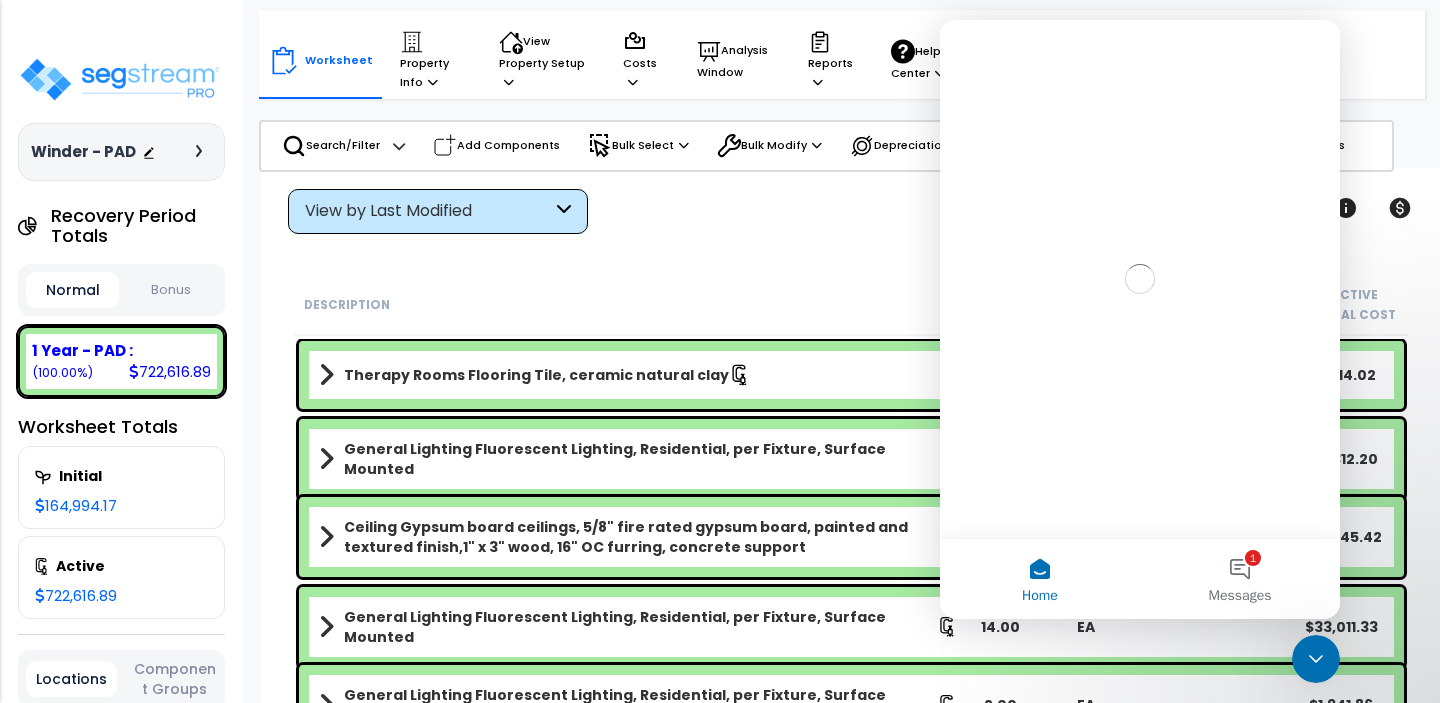 scroll, scrollTop: 0, scrollLeft: 0, axis: both 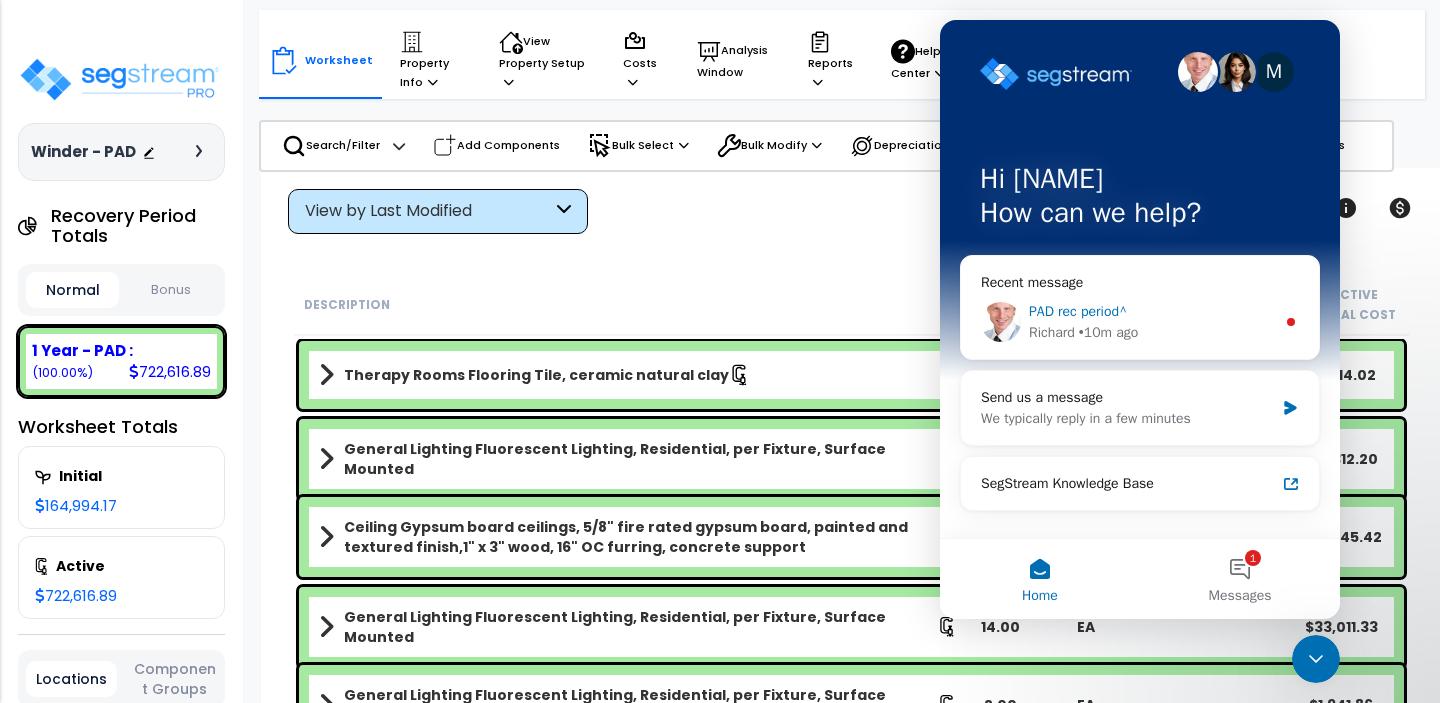 click on "PAD rec period^" at bounding box center [1152, 311] 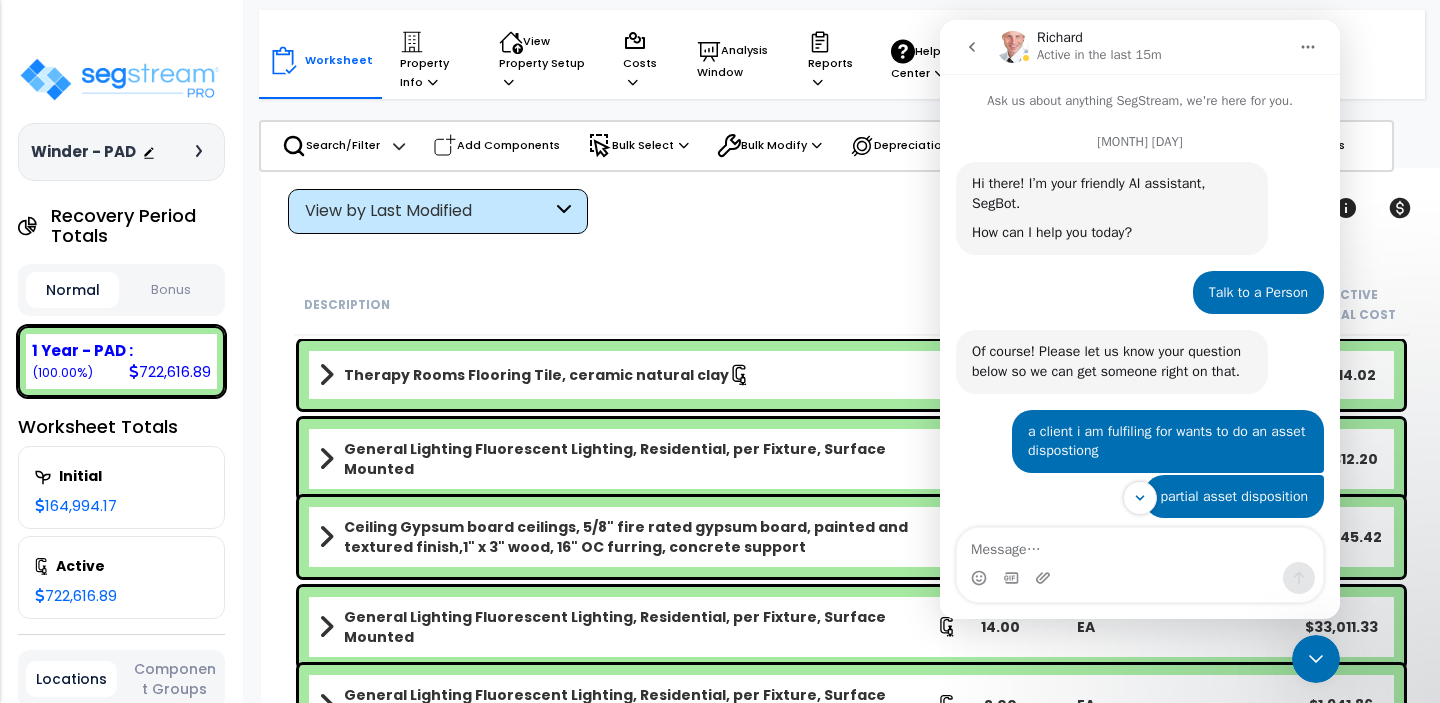scroll, scrollTop: 3, scrollLeft: 0, axis: vertical 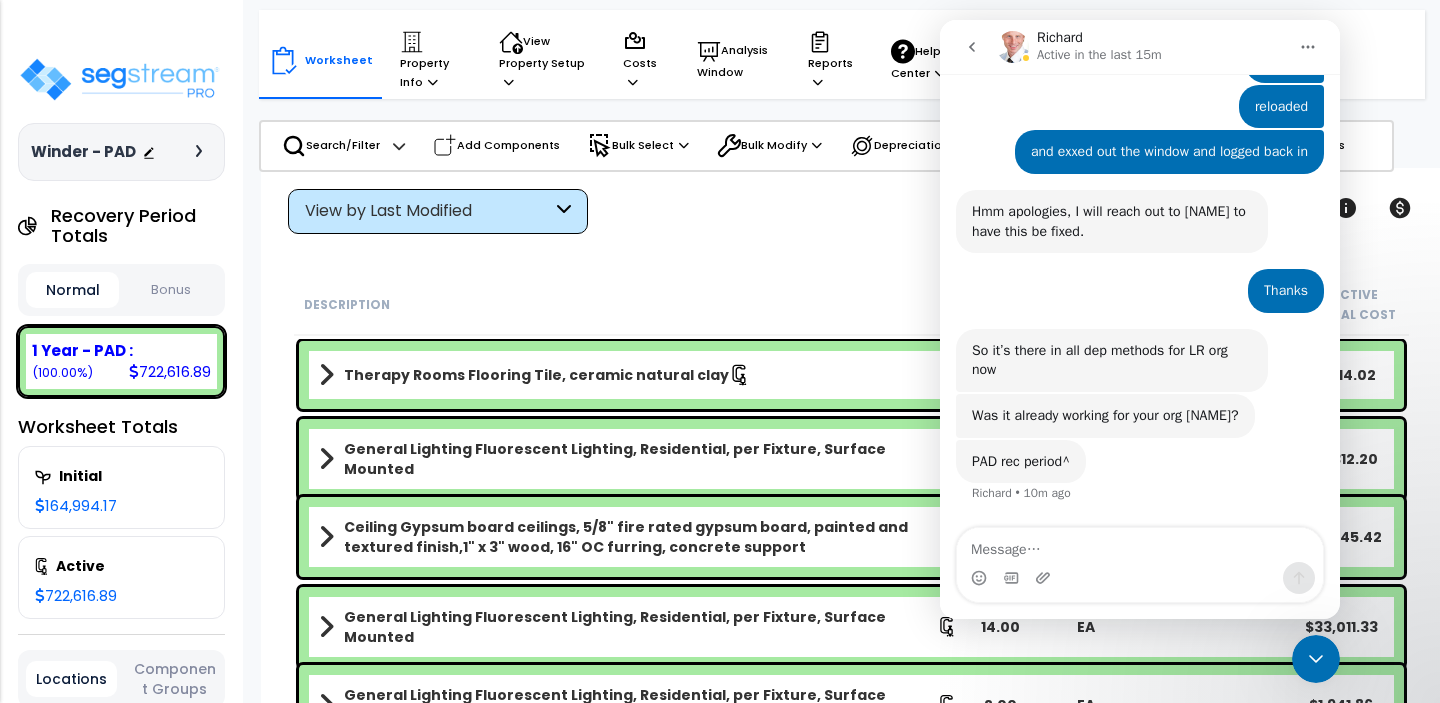 click on "PAD rec period^ [NAME]    •   10m ago" at bounding box center (1140, 484) 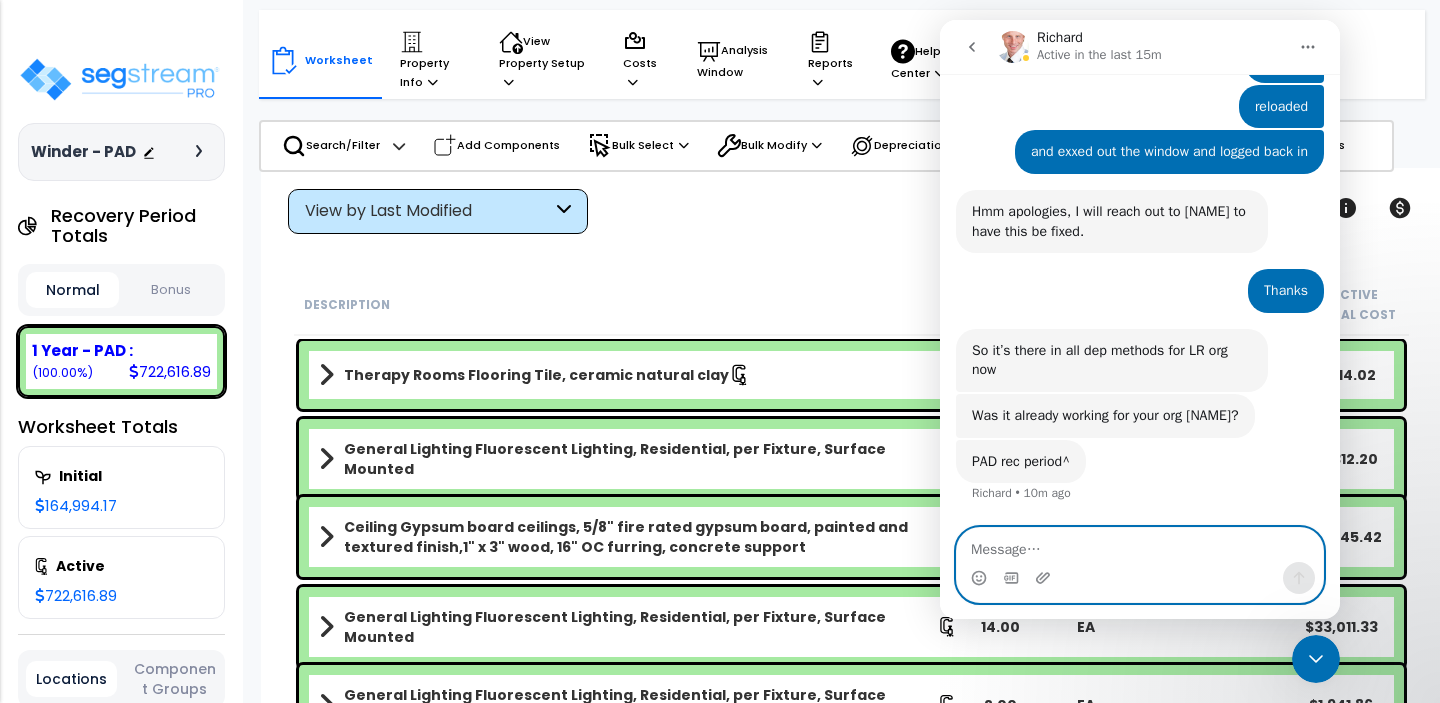click at bounding box center [1140, 545] 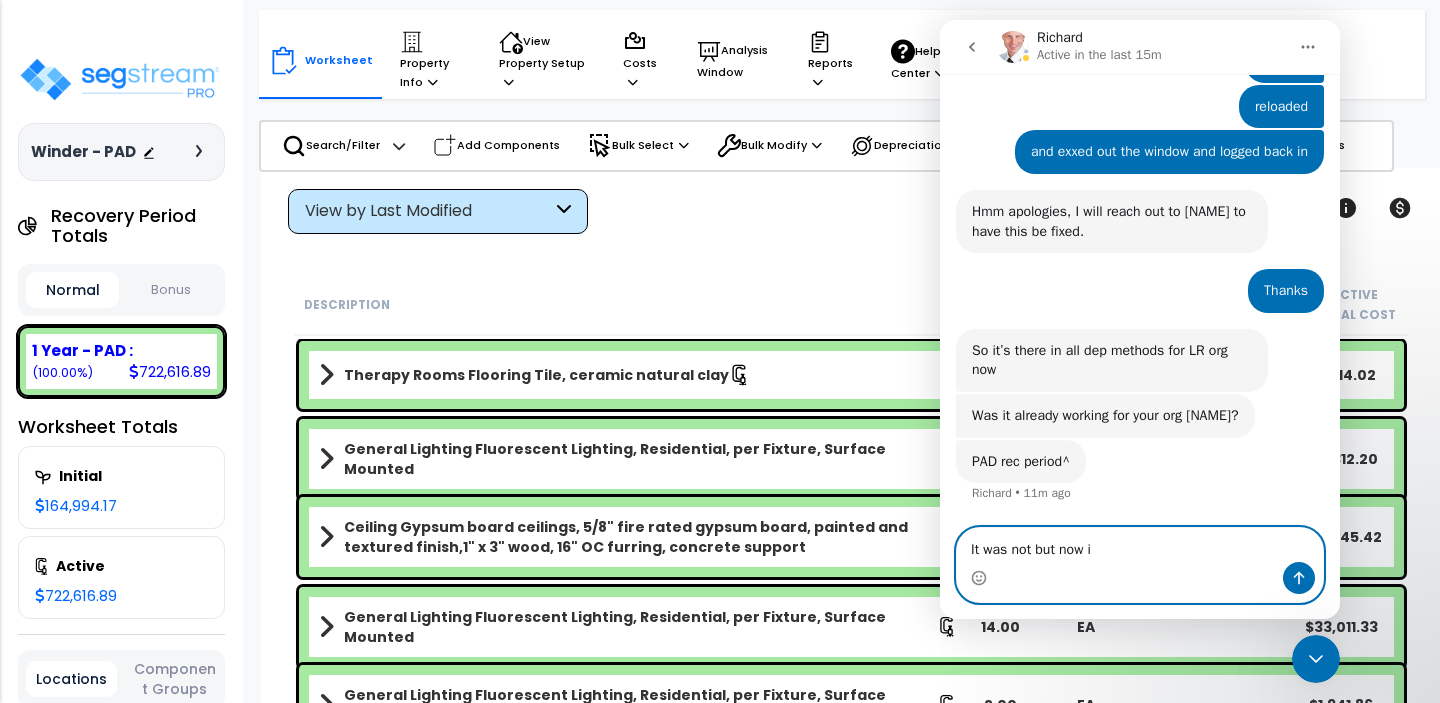 type on "It was not but now is" 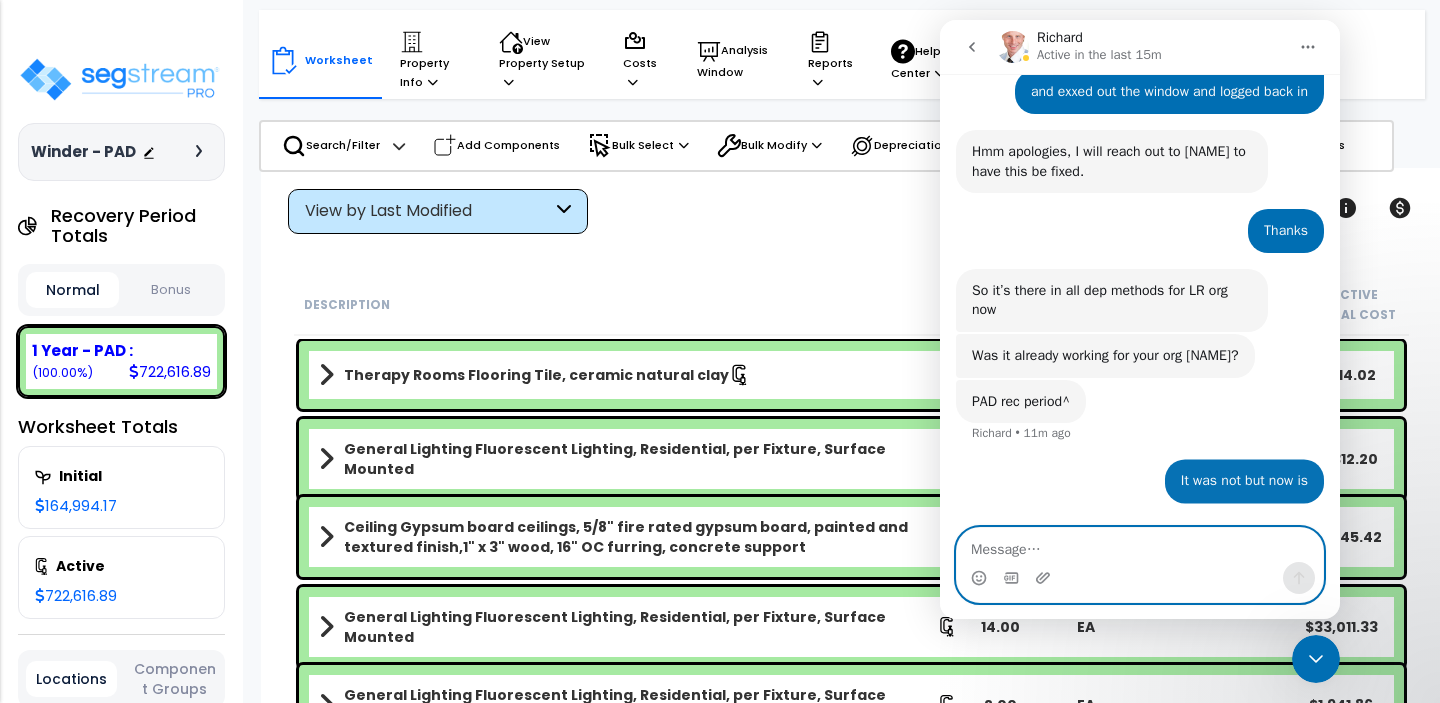 scroll, scrollTop: 4225, scrollLeft: 0, axis: vertical 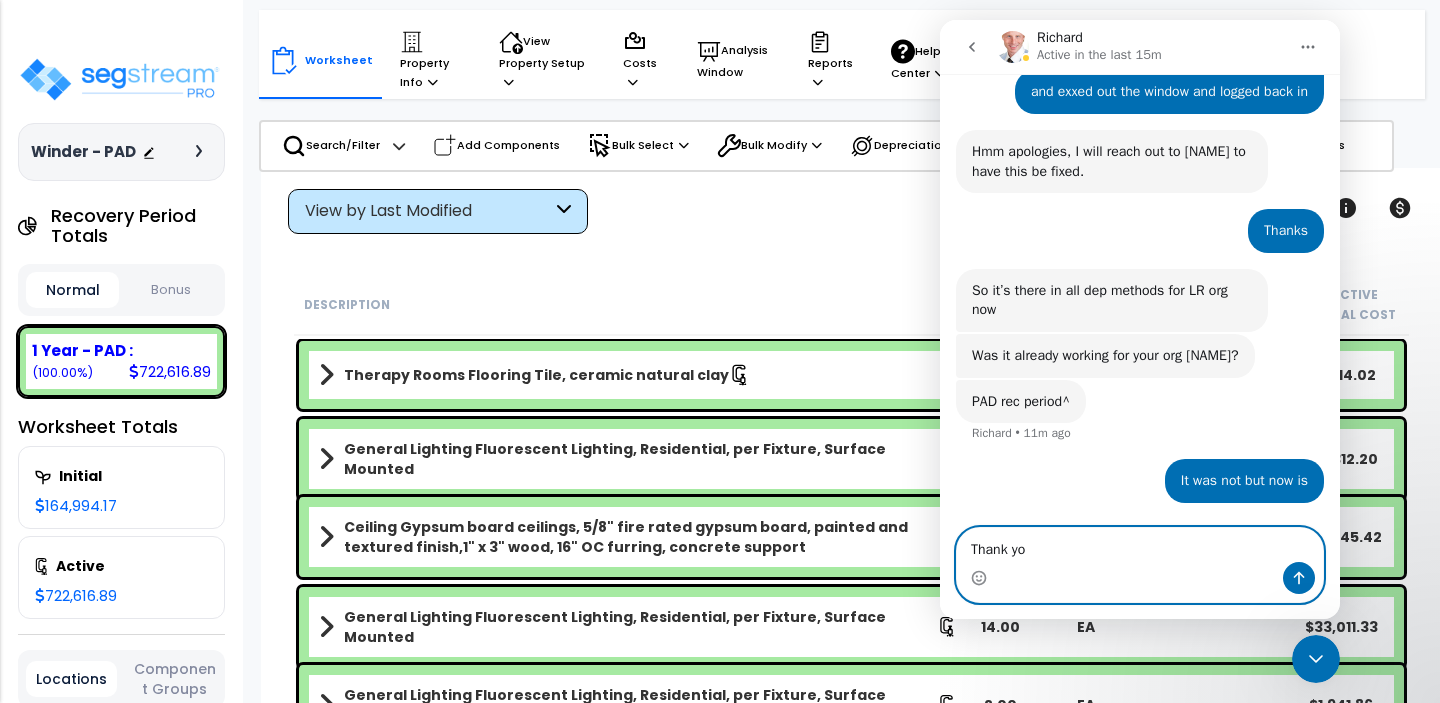 type on "Thank you" 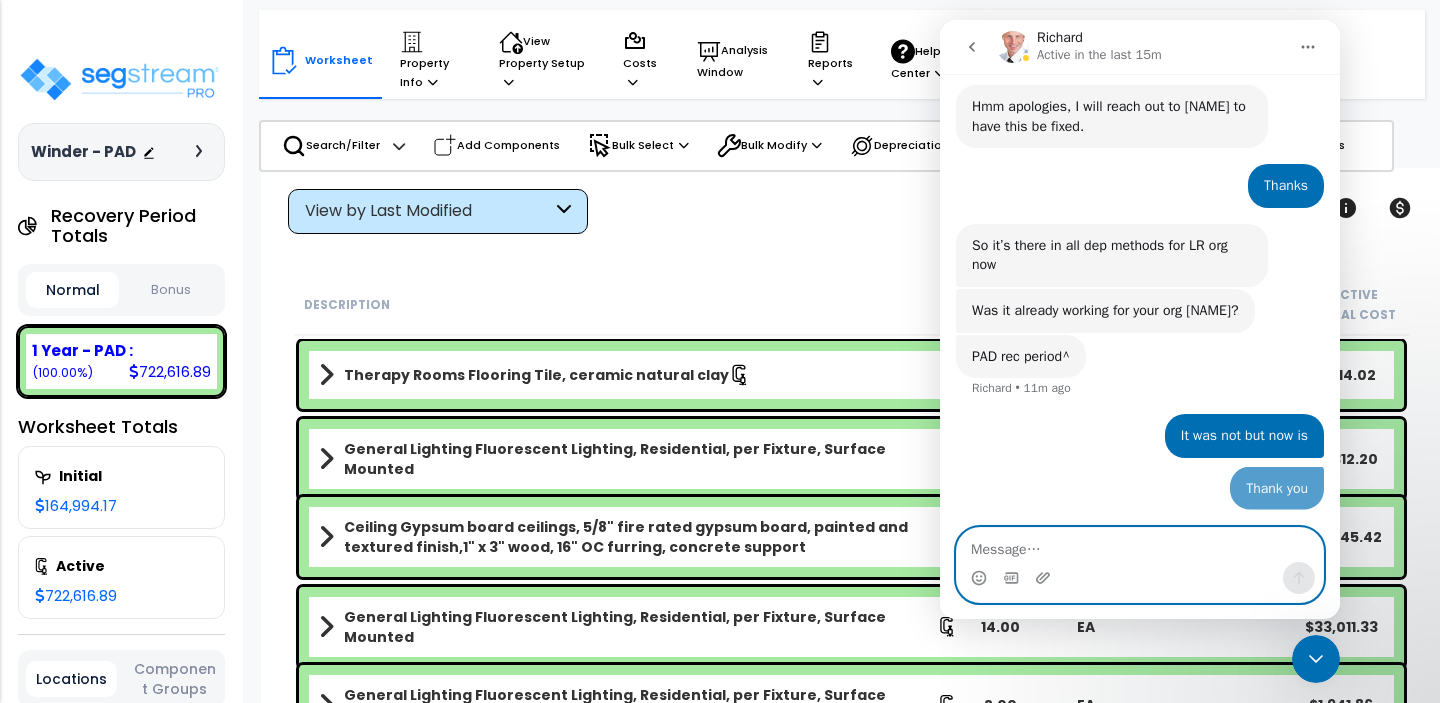 scroll, scrollTop: 4271, scrollLeft: 0, axis: vertical 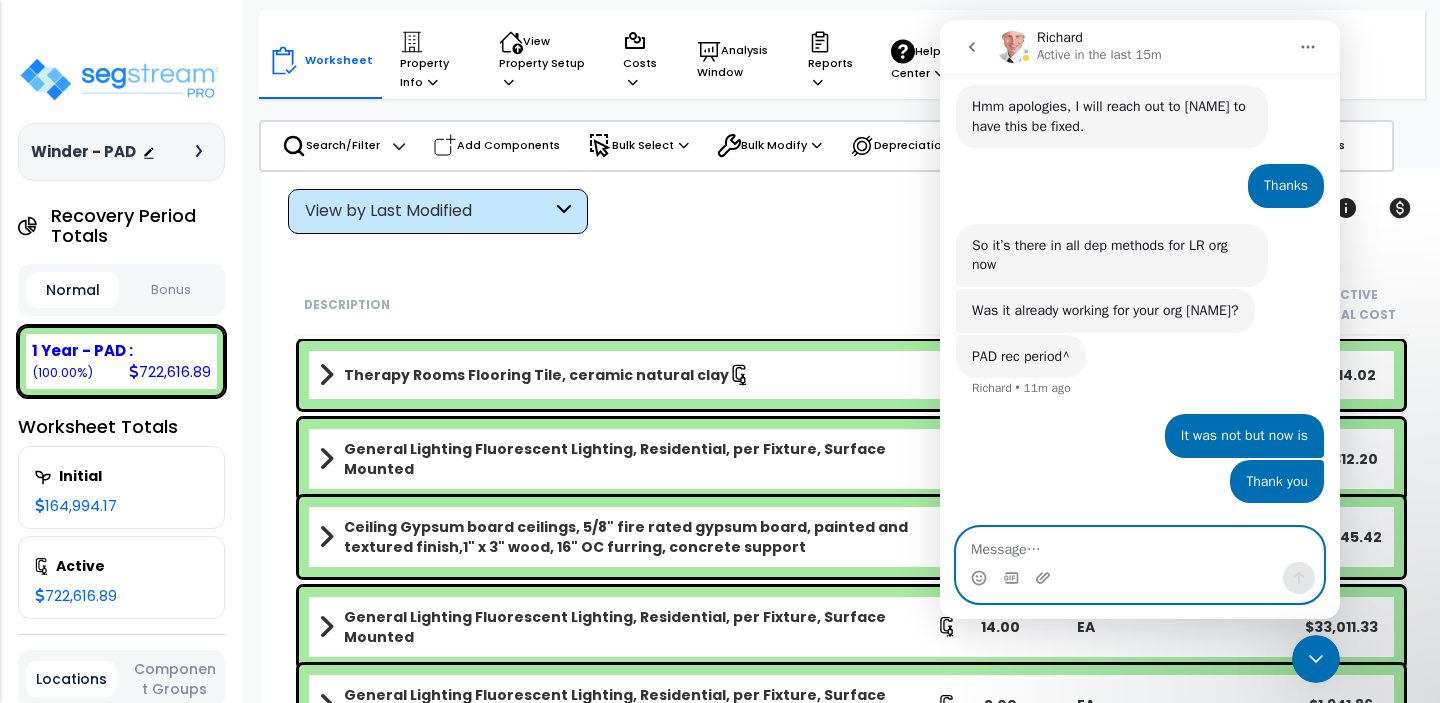 click at bounding box center (1140, 545) 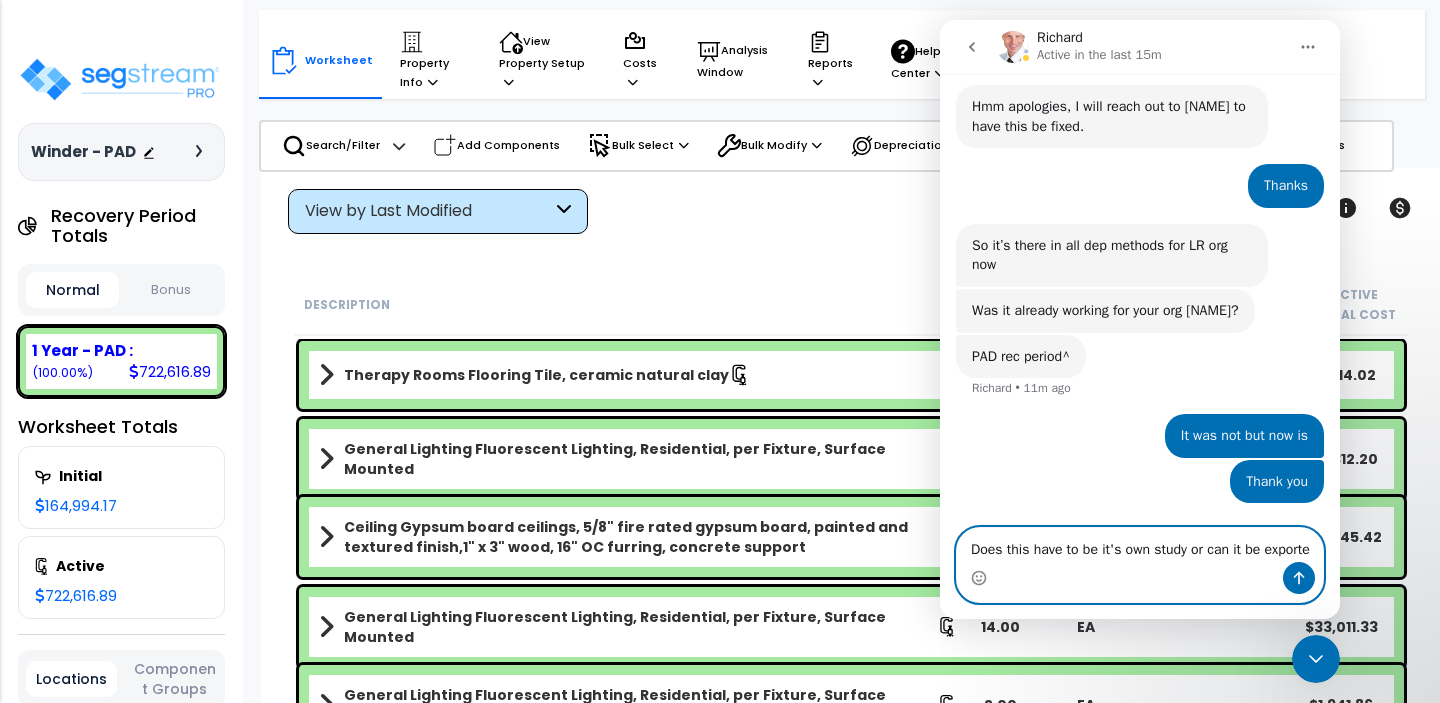 scroll, scrollTop: 4291, scrollLeft: 0, axis: vertical 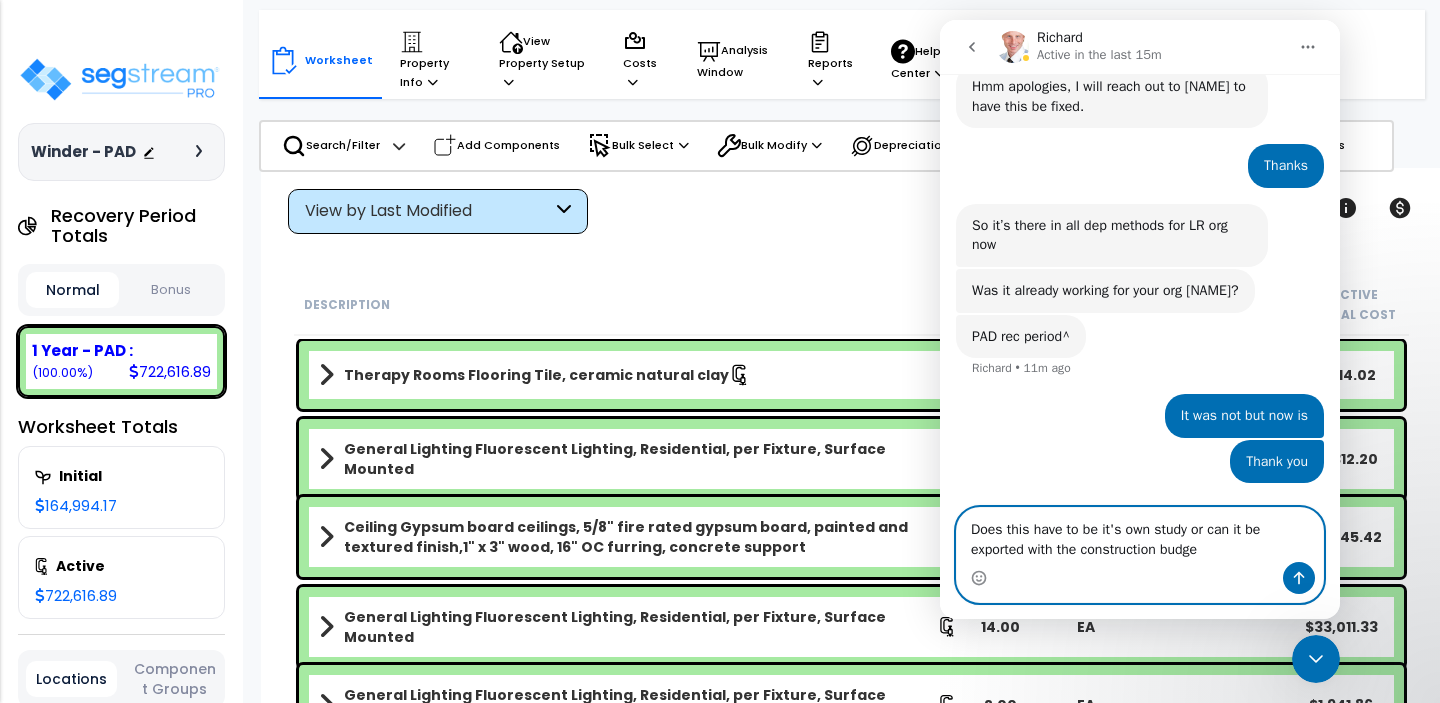 type on "Does this have to be it's own study or can it be exported with the construction budget" 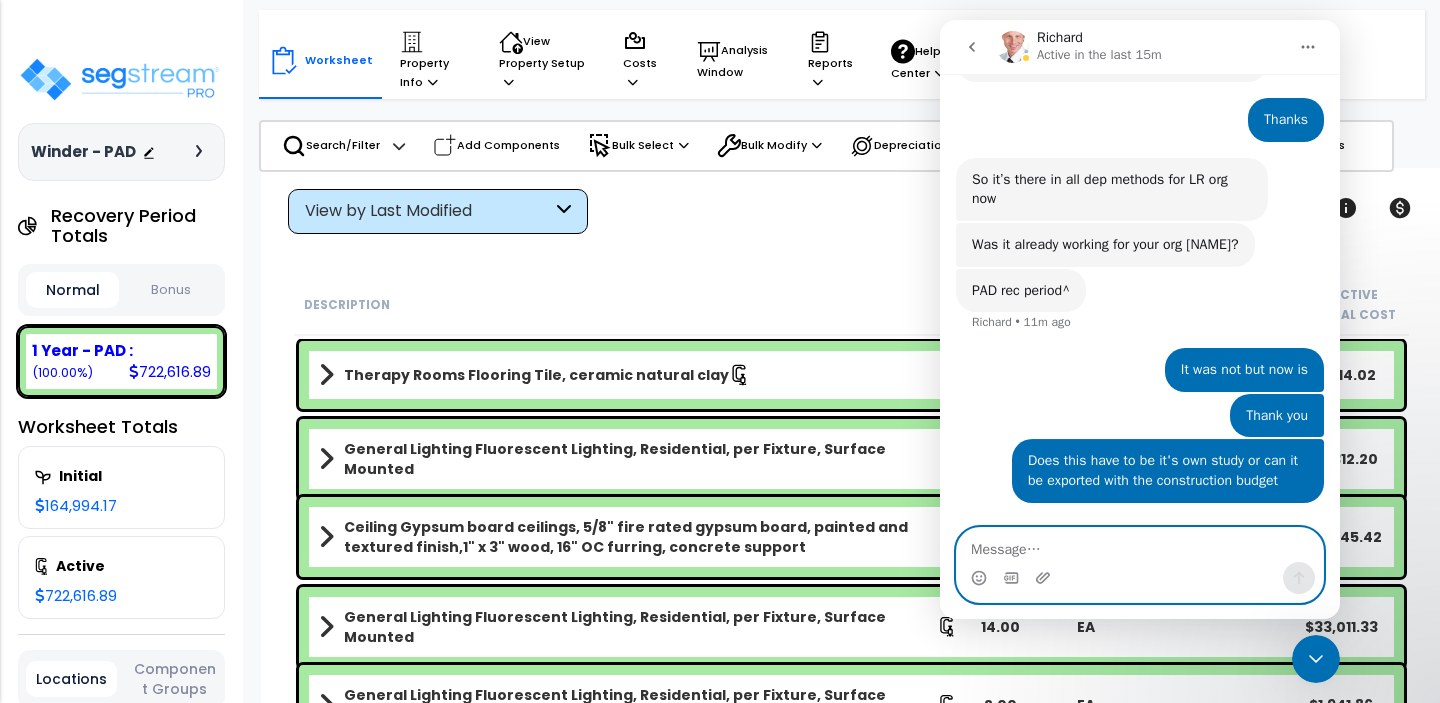 scroll, scrollTop: 4355, scrollLeft: 0, axis: vertical 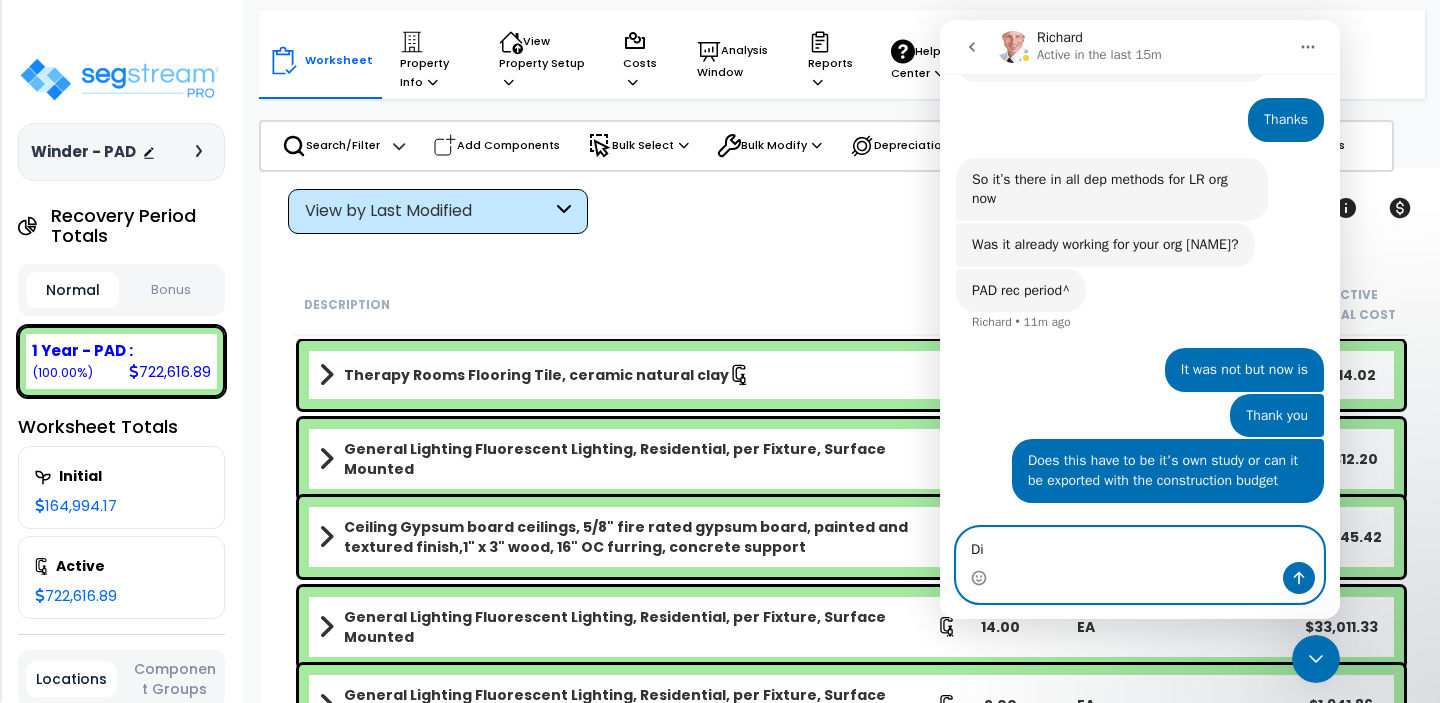 type on "D" 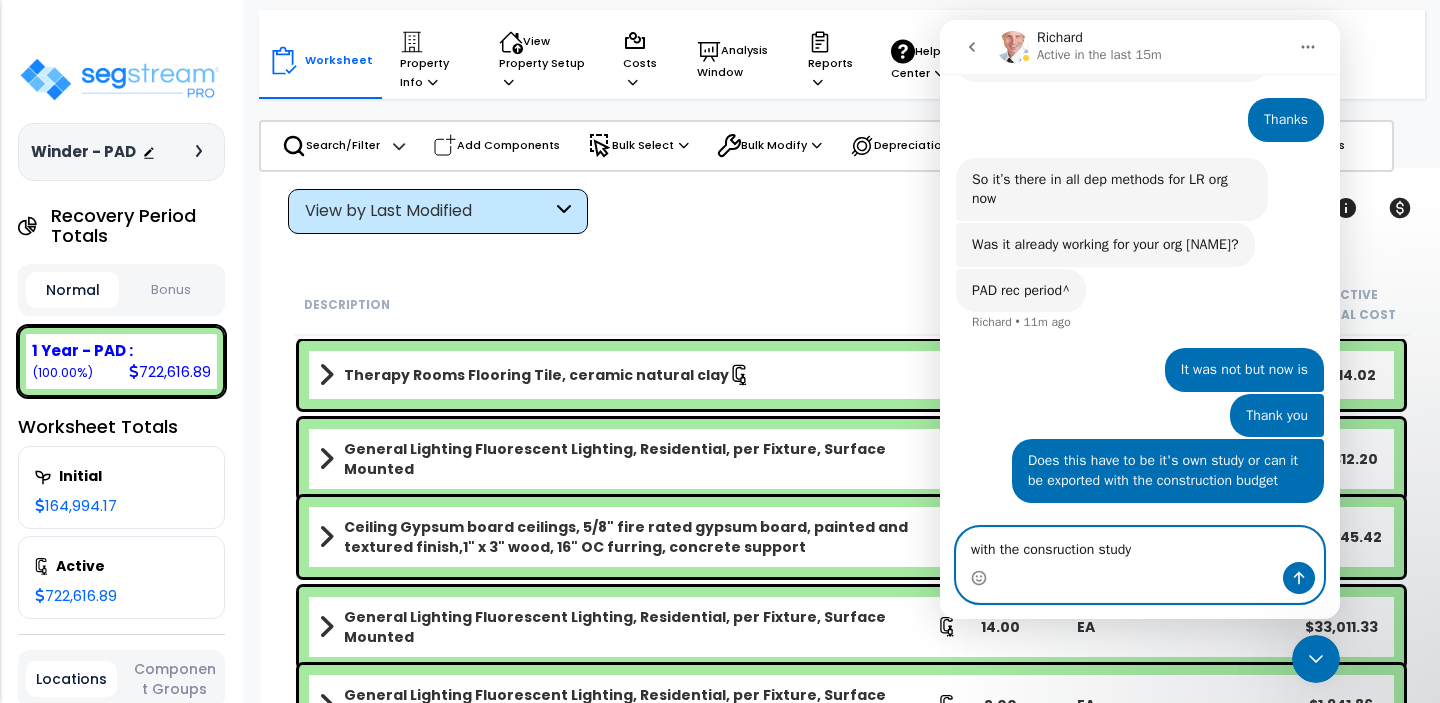 type on "with the consruction study" 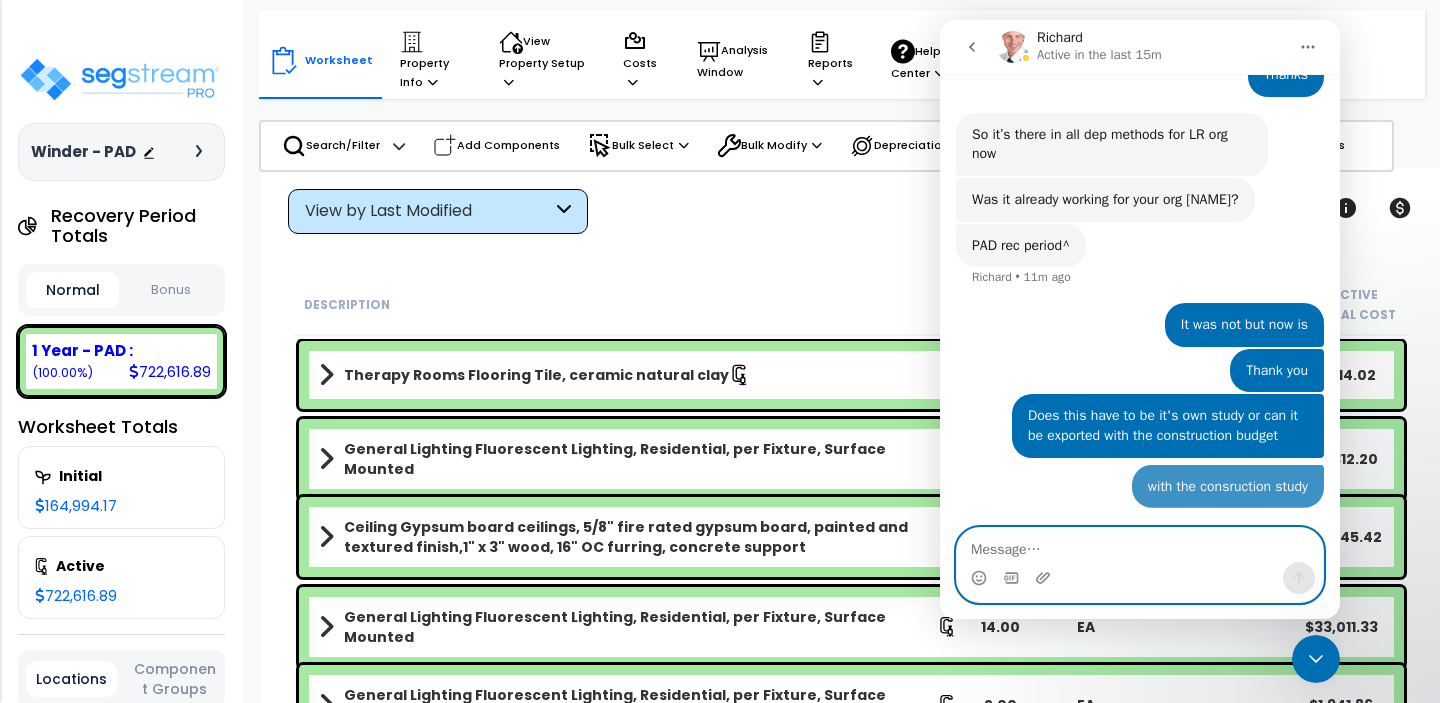 scroll, scrollTop: 4401, scrollLeft: 0, axis: vertical 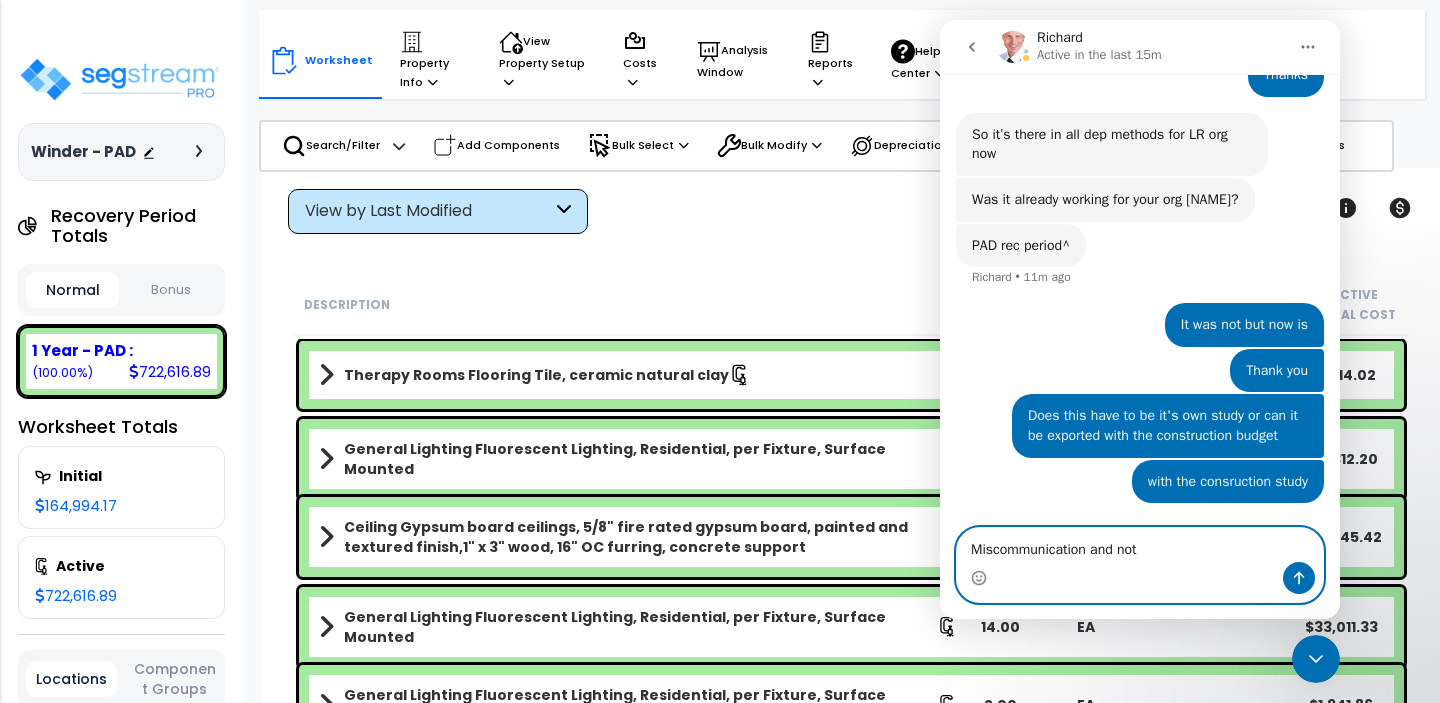 click on "Miscommunication and not" at bounding box center [1140, 545] 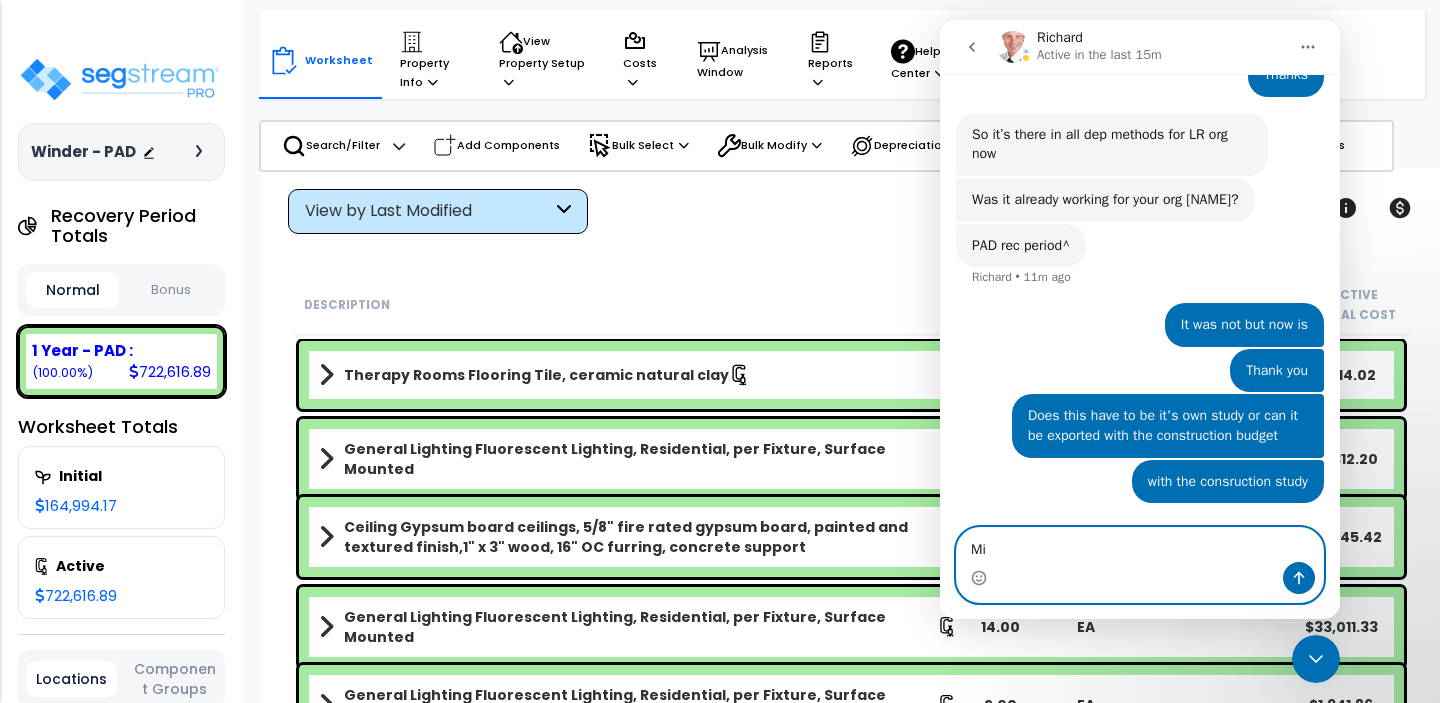 type on "M" 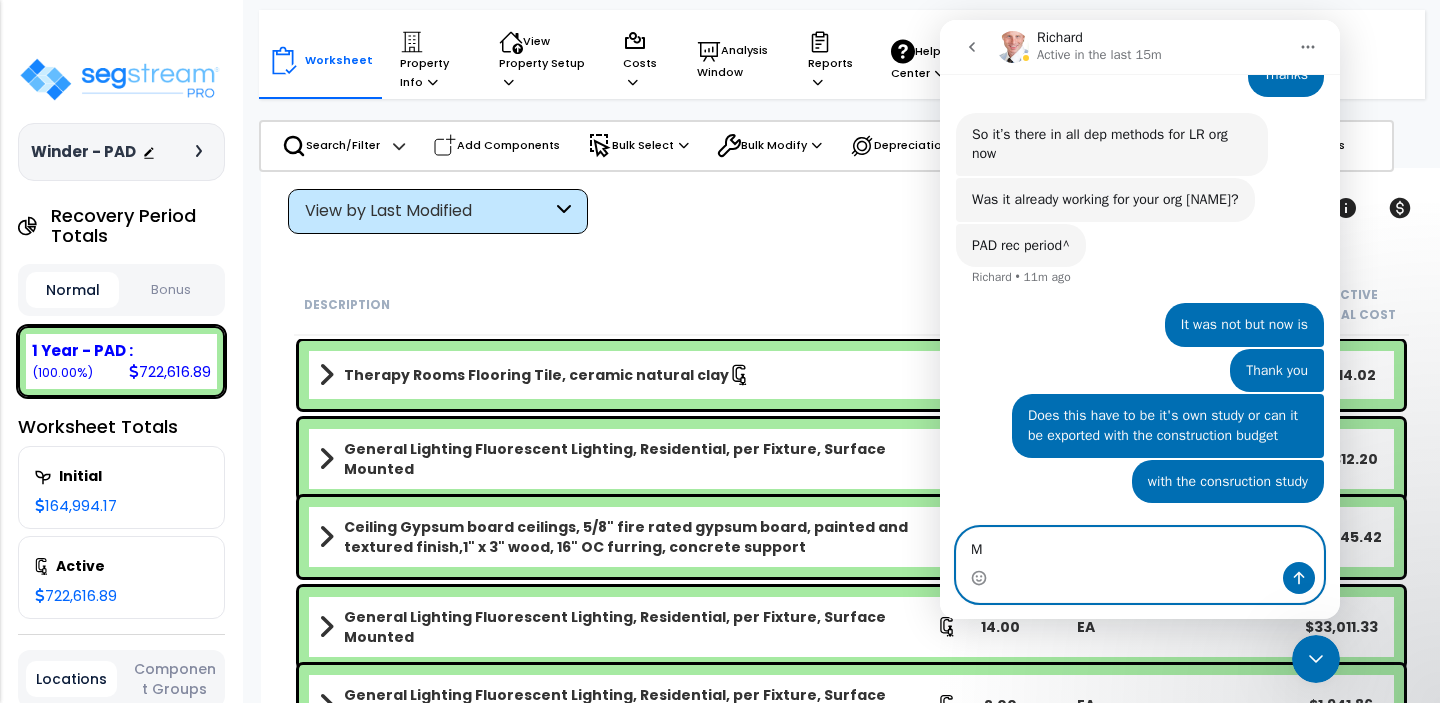type 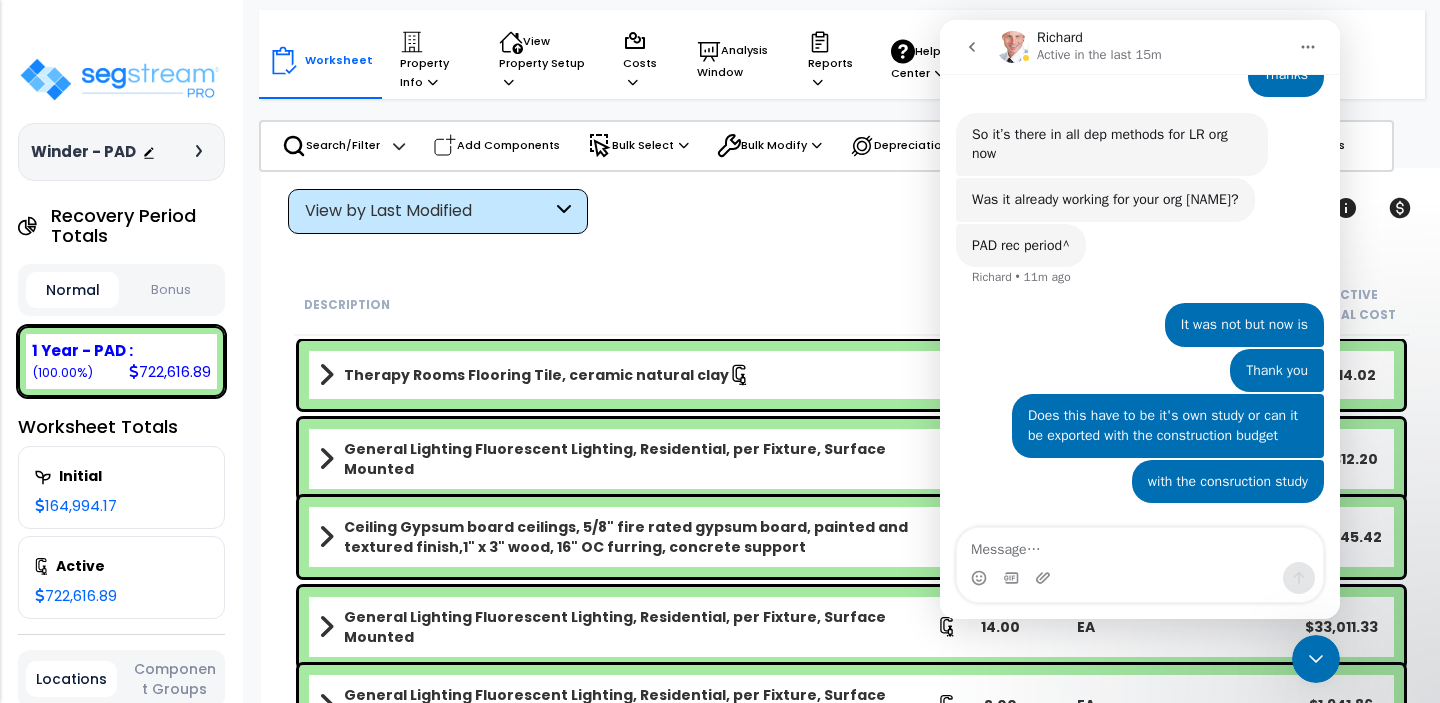 click on "Worksheet
Property Info
Property Setup
Add Property Unit
Template property
Clone property" at bounding box center (851, 519) 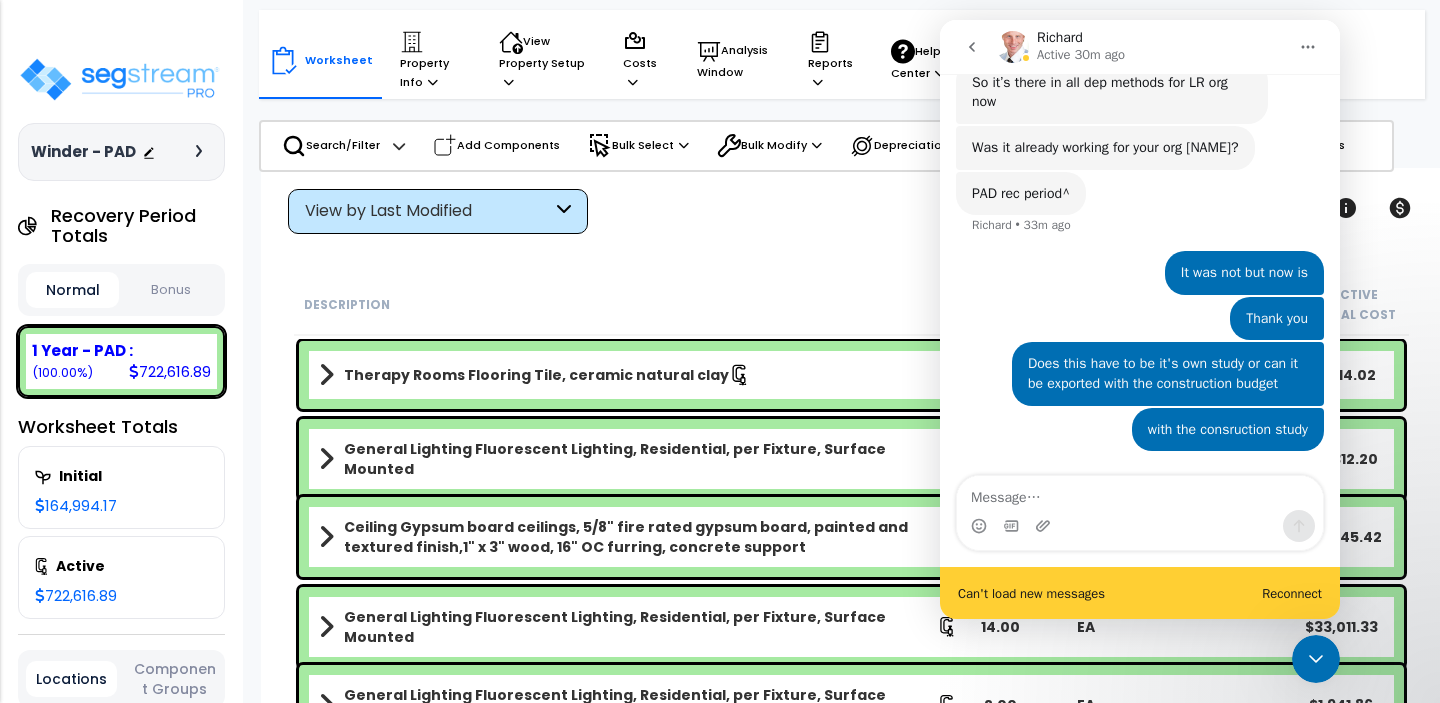 scroll, scrollTop: 4453, scrollLeft: 0, axis: vertical 